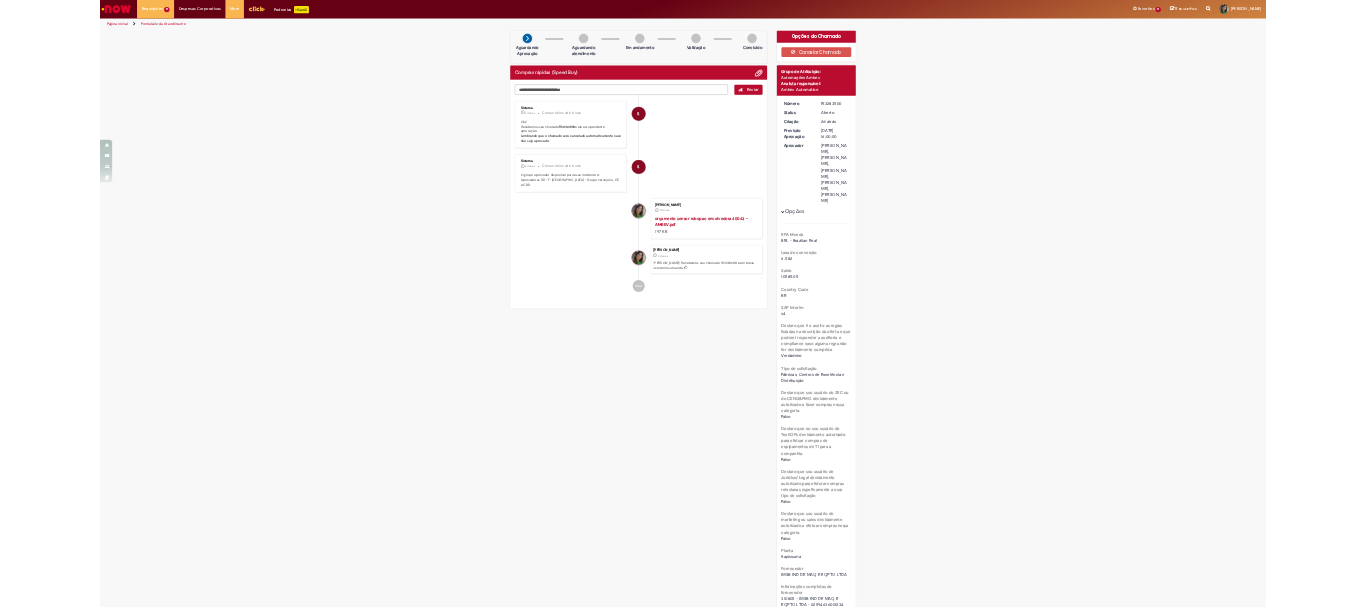 scroll, scrollTop: 0, scrollLeft: 0, axis: both 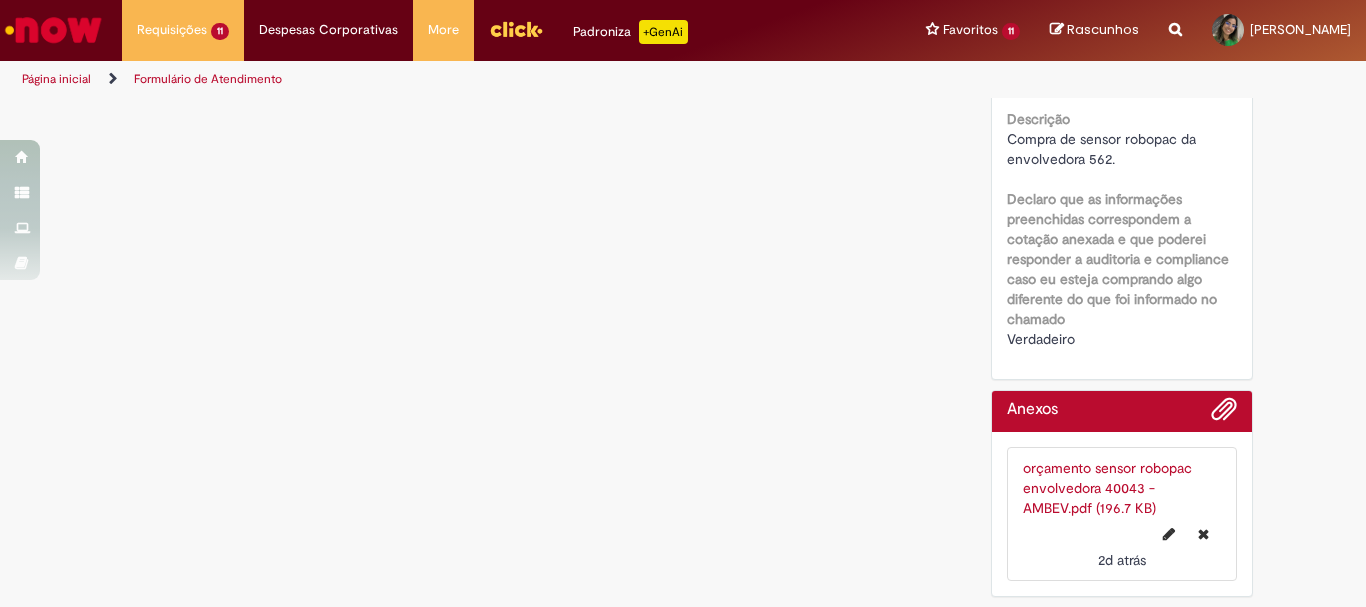 click on "Verificar Código de Barras
Aguardando Aprovação
Aguardando atendimento
Em andamento
Validação
Concluído
Compras rápidas (Speed Buy)
Enviar
S
Sistema
2d atrás 2 dias atrás     Comentários adicionais
Olá!  Recebemos seu chamado  R13283500  e ele esta pendente aprovação.  Lembrando que o chamado será cancelado automaticamente caso não seja aprovado." at bounding box center [683, -1093] 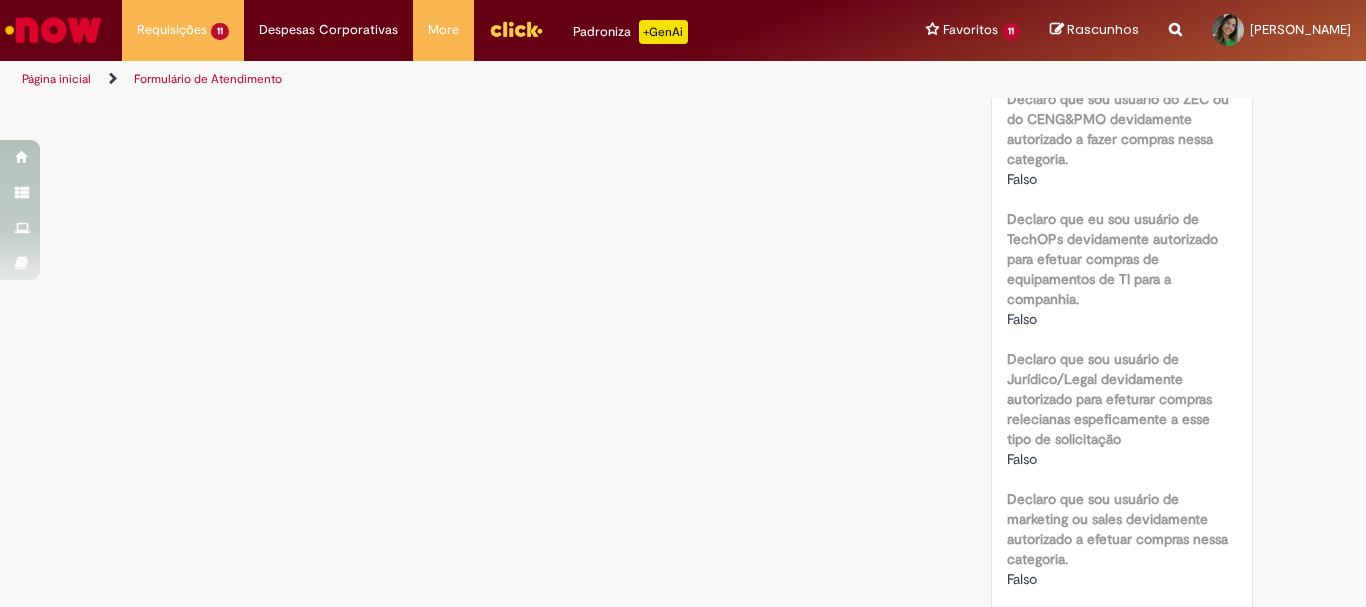 scroll, scrollTop: 593, scrollLeft: 0, axis: vertical 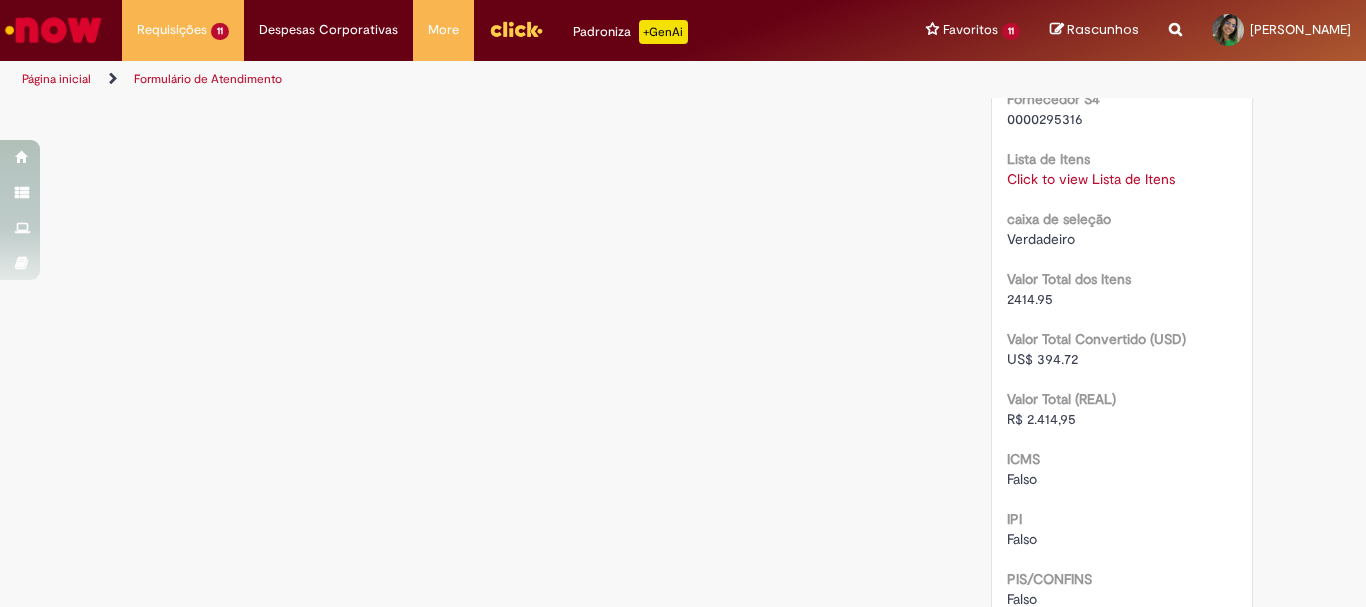 click on "Click to view Lista de Itens" at bounding box center [1091, 179] 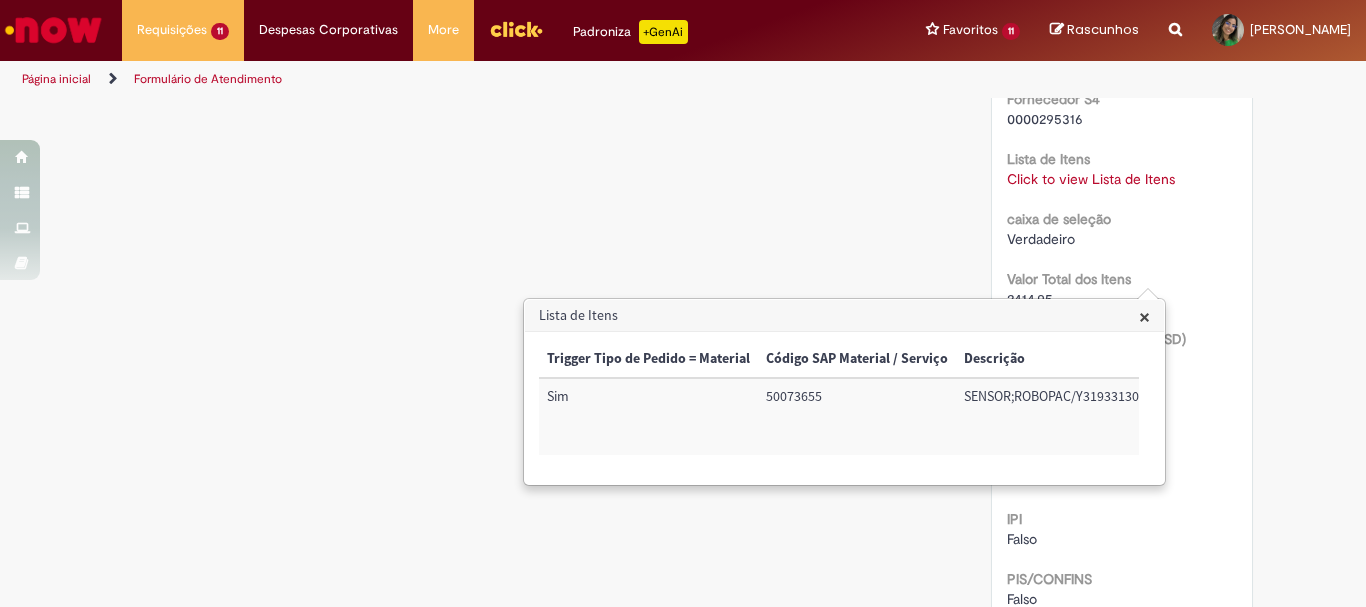 click on "Verificar Código de Barras
Aguardando Aprovação
Aguardando atendimento
Em andamento
Validação
Concluído
Compras rápidas (Speed Buy)
Enviar
S
Sistema
3d atrás 3 dias atrás     Comentários adicionais
Olá!  Recebemos seu chamado  R13283500  e ele esta pendente aprovação.  Lembrando que o chamado será cancelado automaticamente caso não seja aprovado." at bounding box center [683, -393] 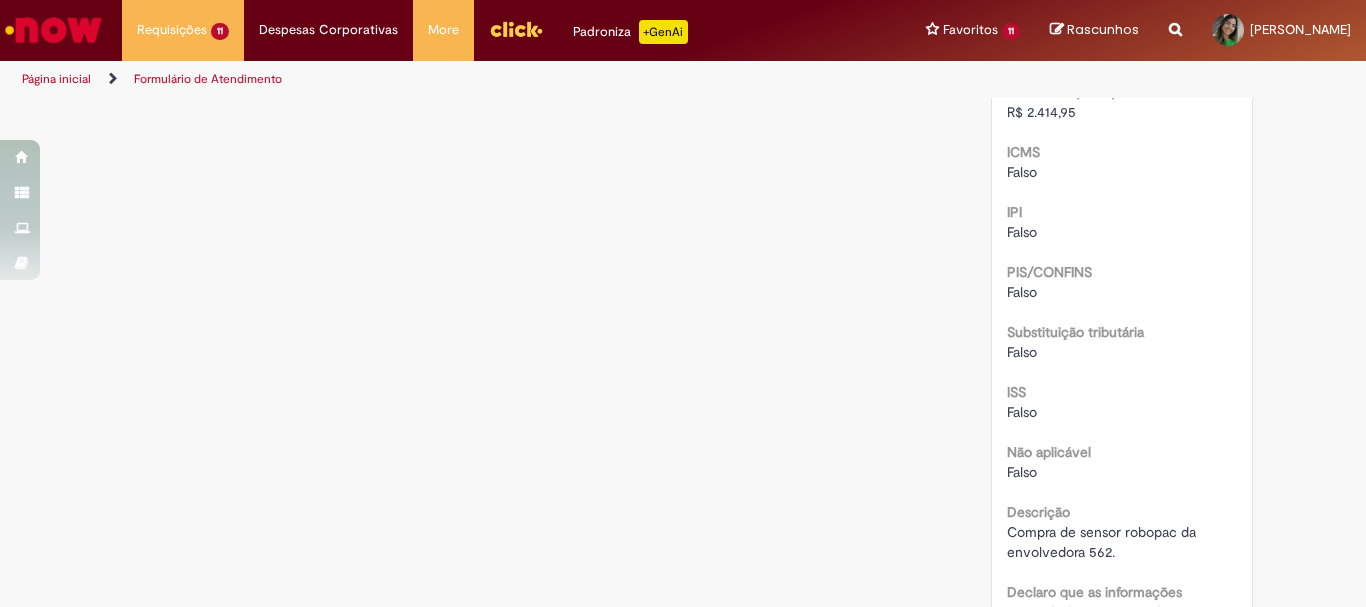 scroll, scrollTop: 2100, scrollLeft: 0, axis: vertical 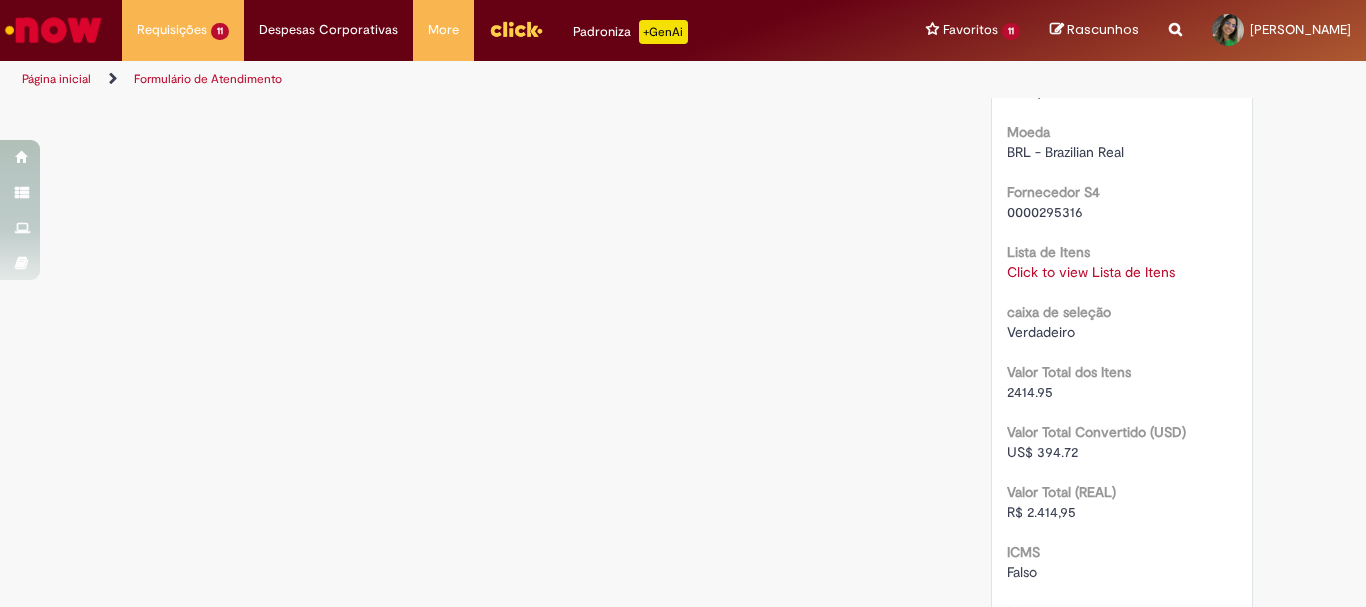click on "Click to view Lista de Itens" at bounding box center (1091, 272) 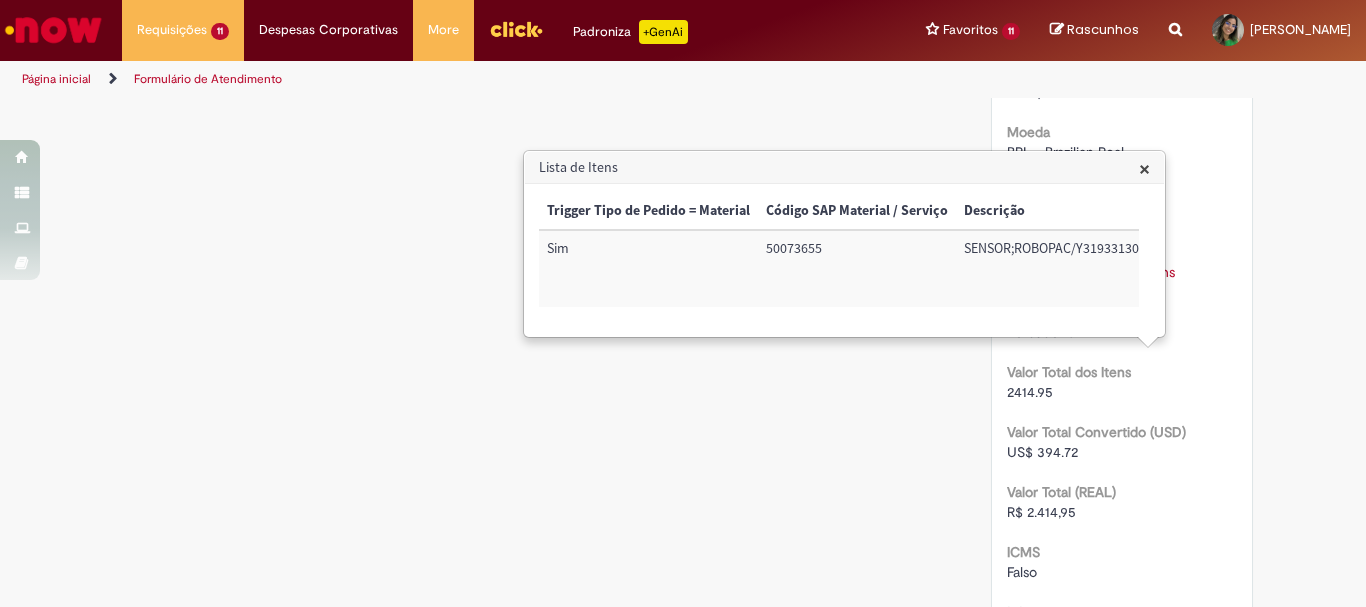 click on "50073655" at bounding box center (857, 268) 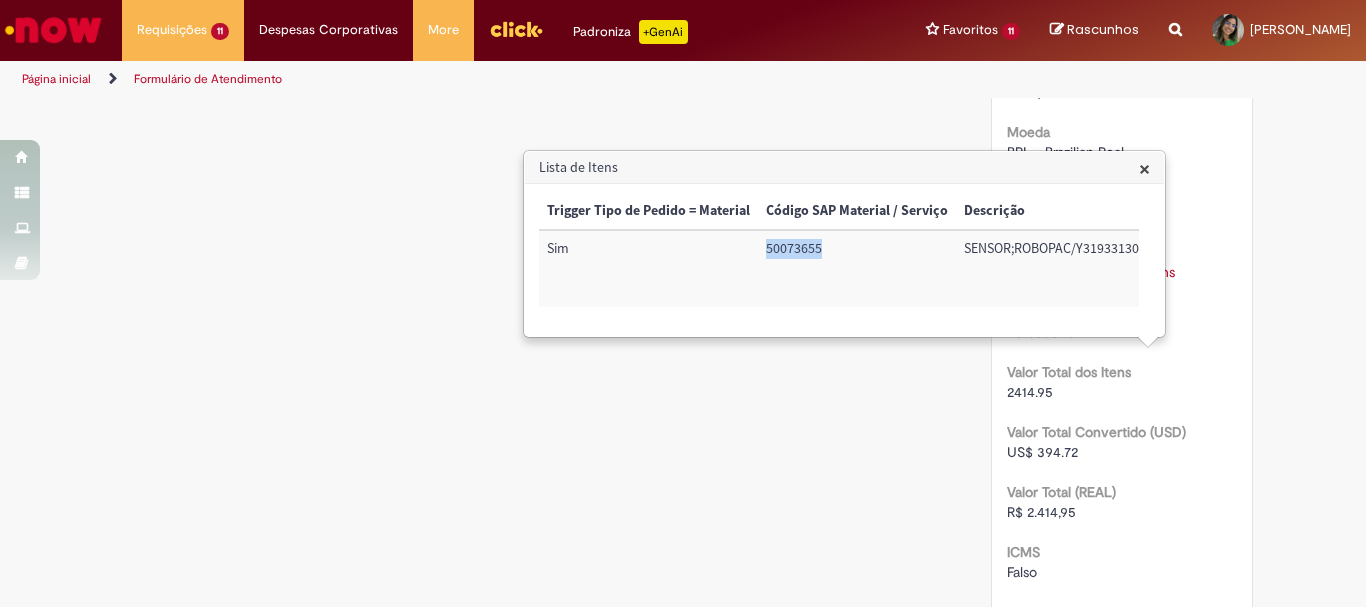 click on "50073655" at bounding box center [857, 268] 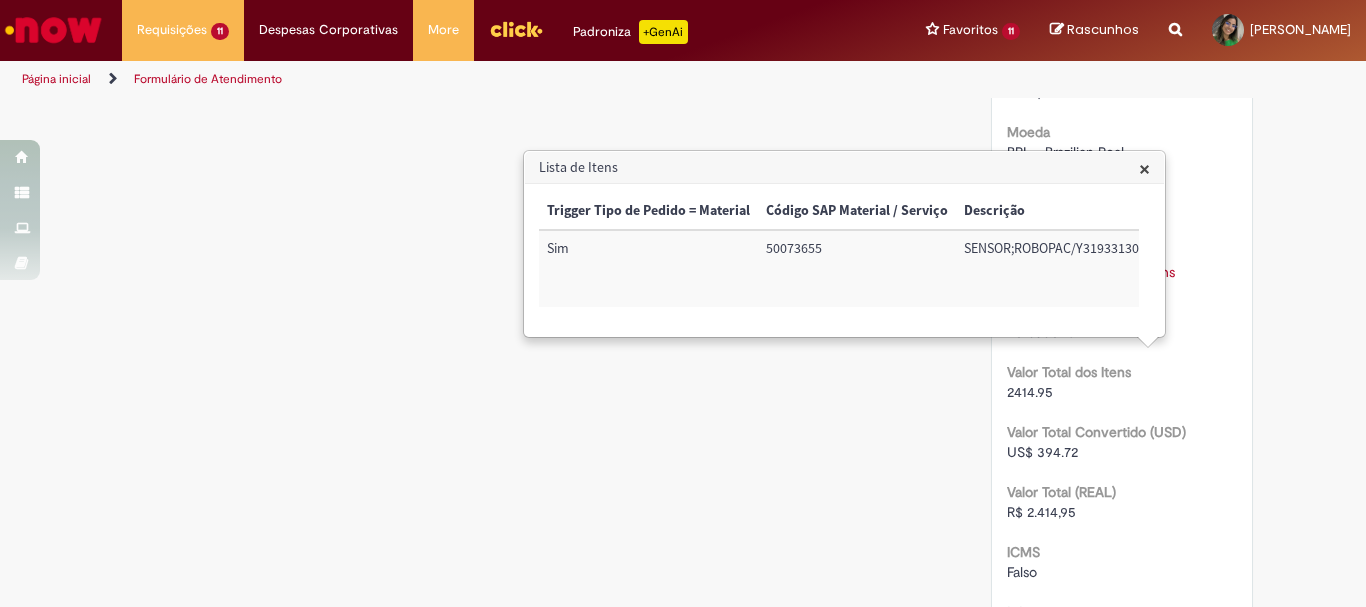 click on "SENSOR;ROBOPAC/Y31933130" at bounding box center (1051, 268) 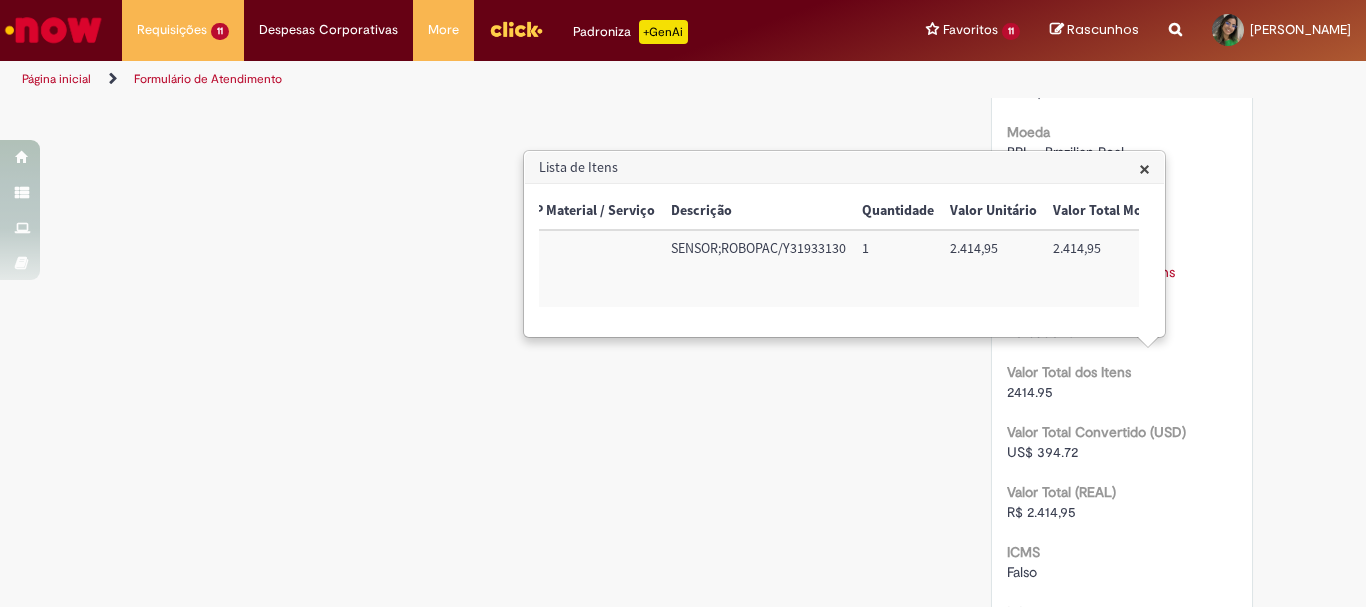 scroll, scrollTop: 0, scrollLeft: 282, axis: horizontal 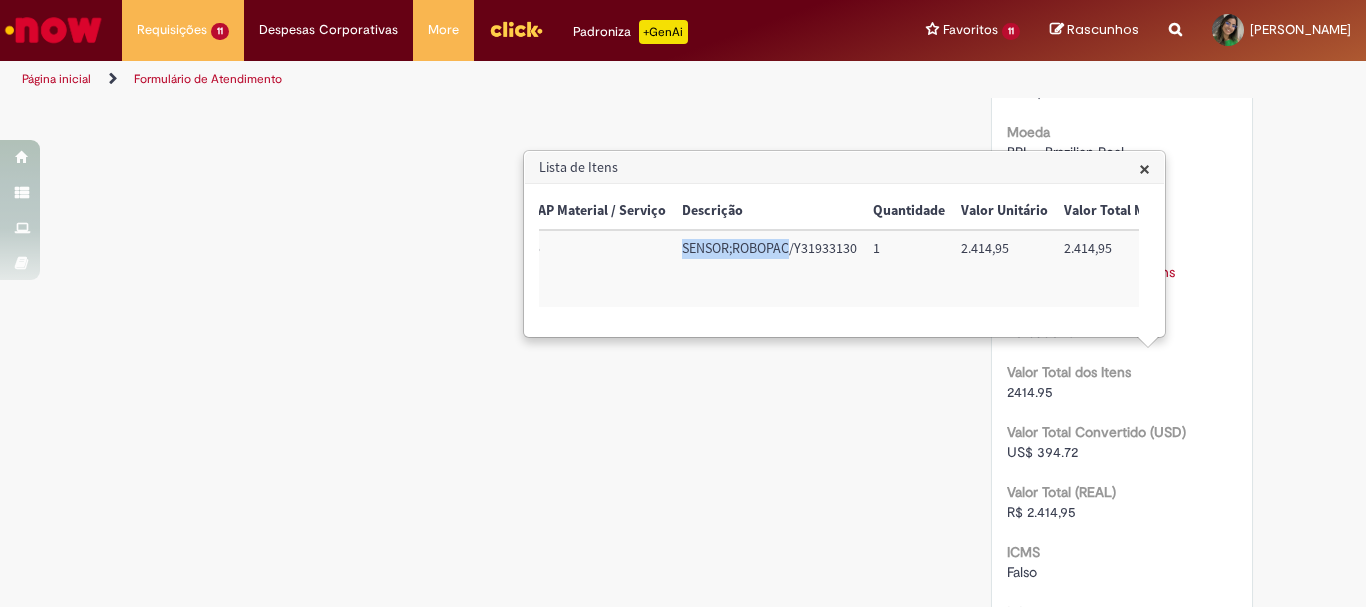 drag, startPoint x: 965, startPoint y: 247, endPoint x: 789, endPoint y: 248, distance: 176.00284 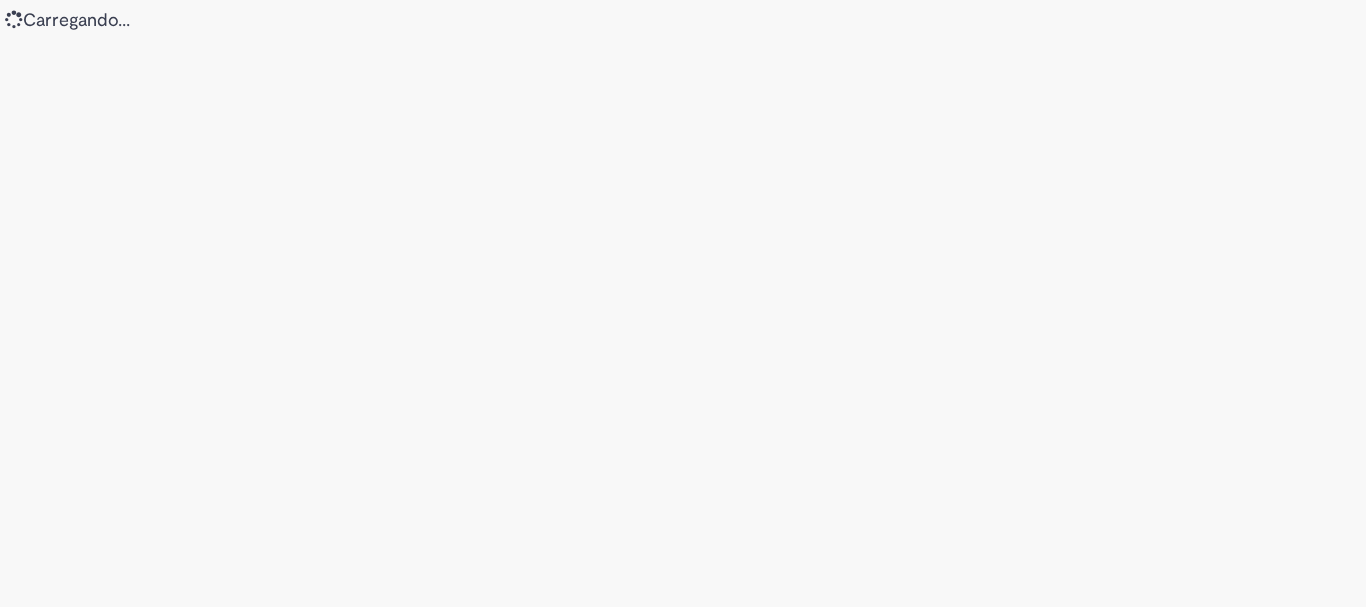 scroll, scrollTop: 0, scrollLeft: 0, axis: both 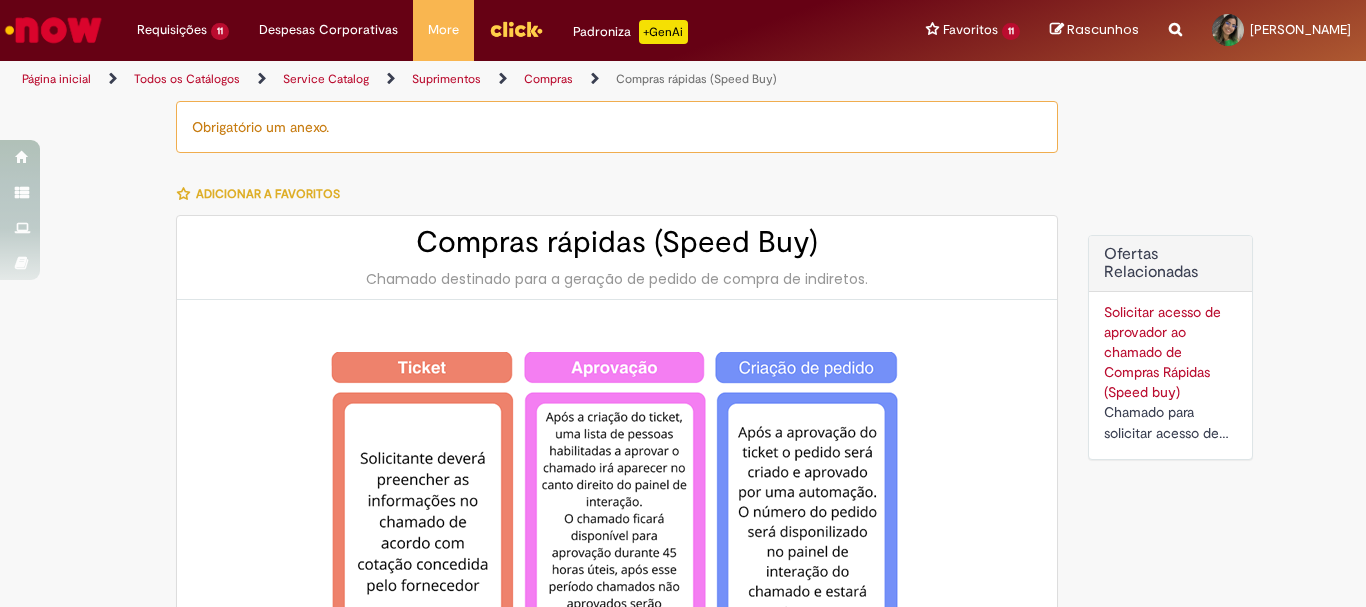 type on "********" 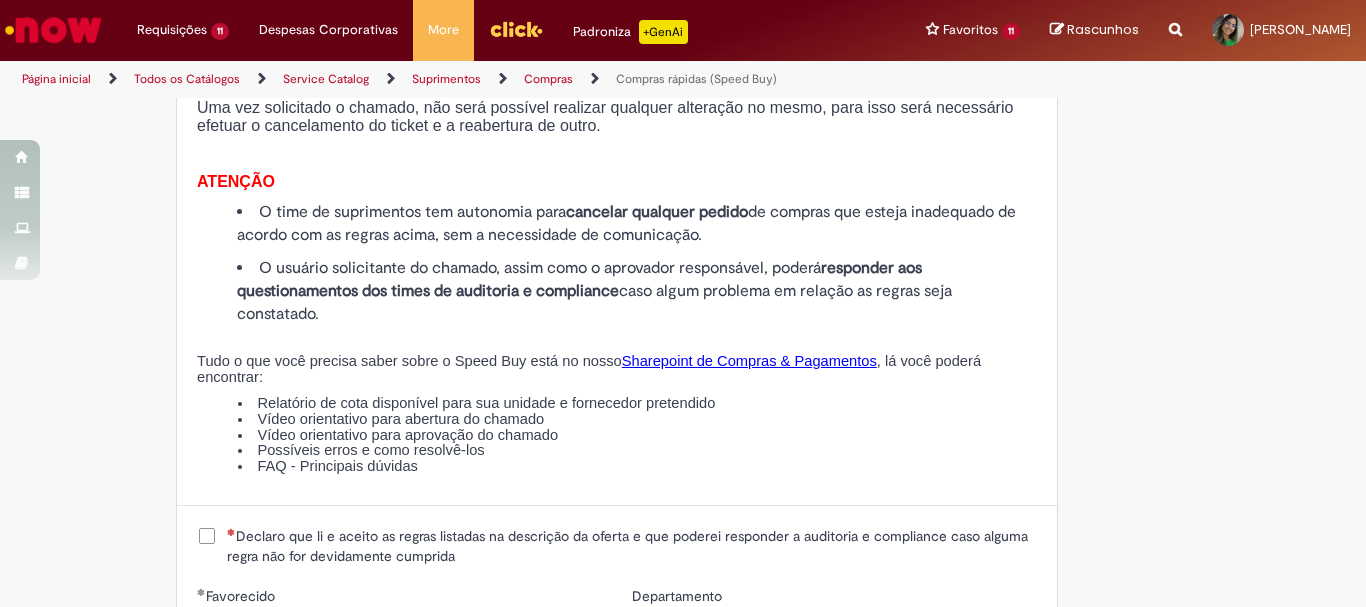 scroll, scrollTop: 2300, scrollLeft: 0, axis: vertical 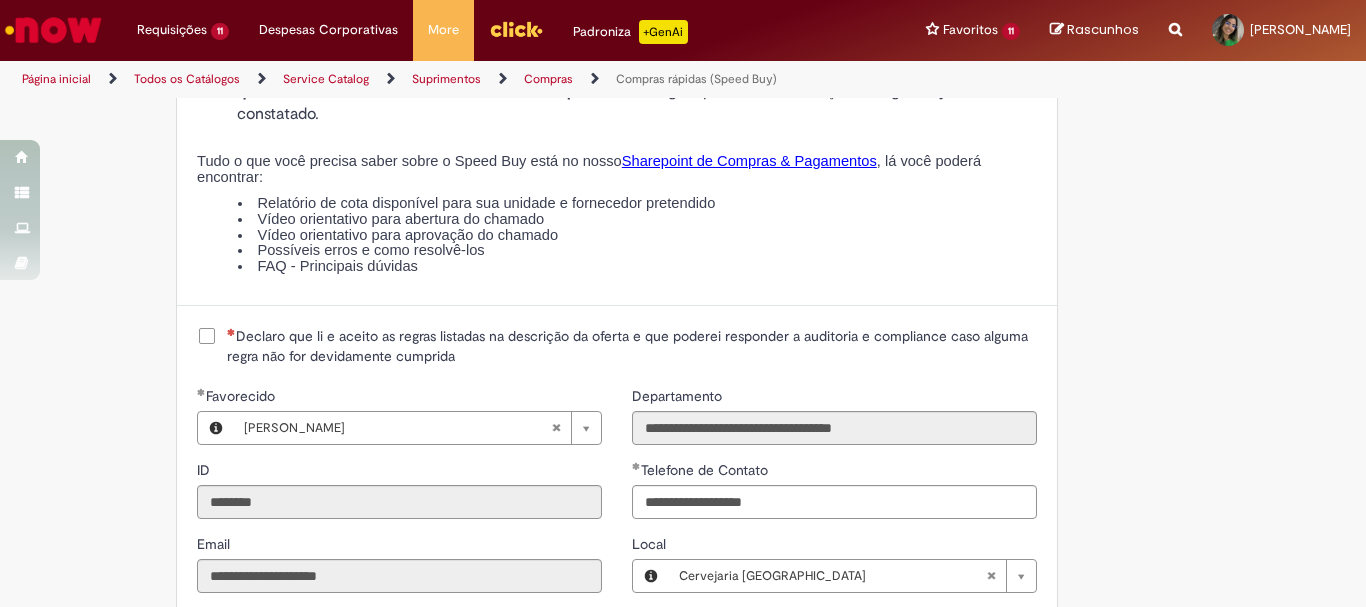 click on "Declaro que li e aceito as regras listadas na descrição da oferta e que poderei responder a auditoria e compliance caso alguma regra não for devidamente cumprida" at bounding box center (632, 346) 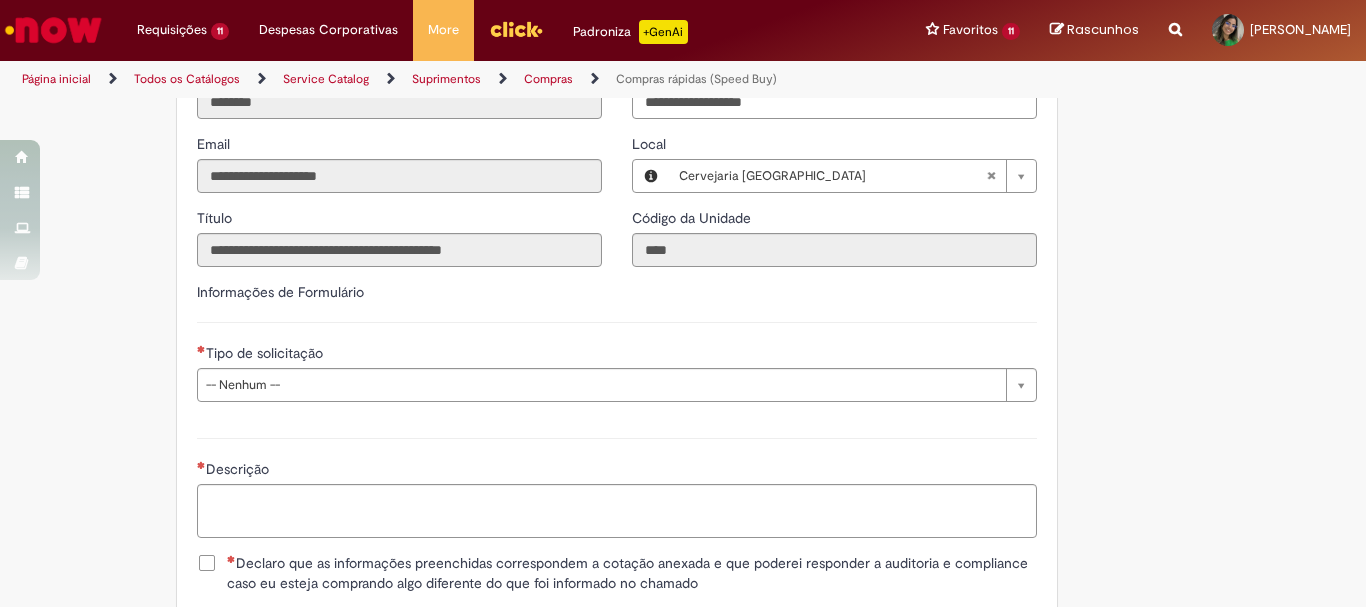 scroll, scrollTop: 2900, scrollLeft: 0, axis: vertical 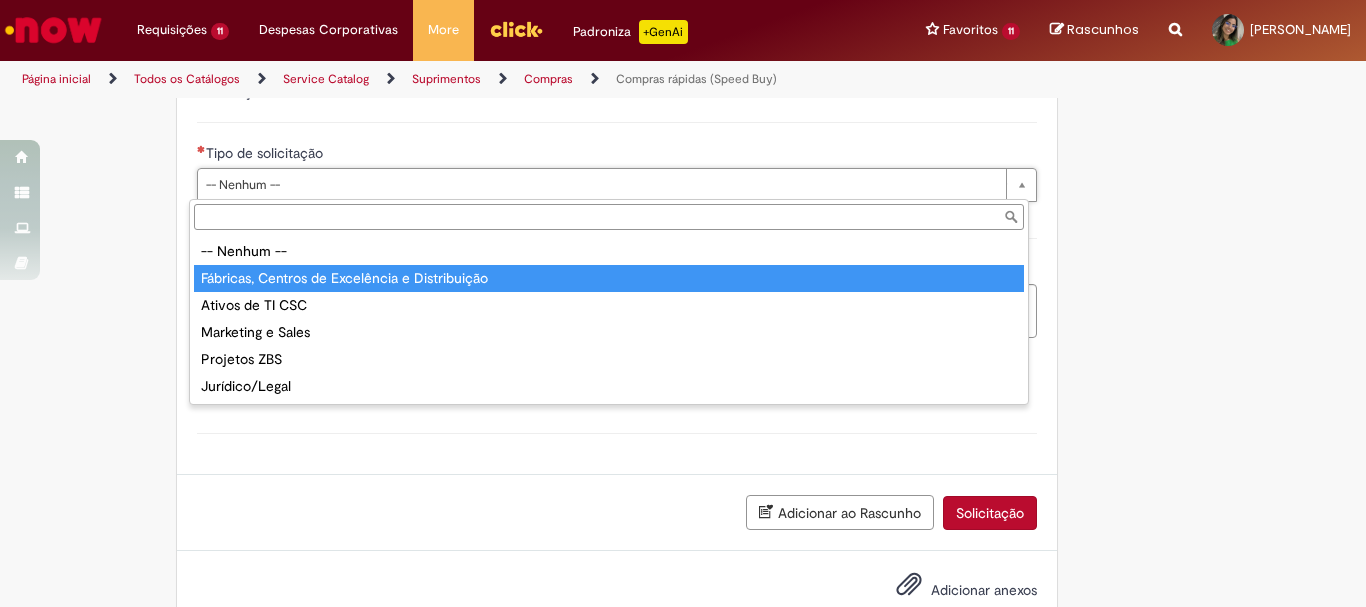 type on "**********" 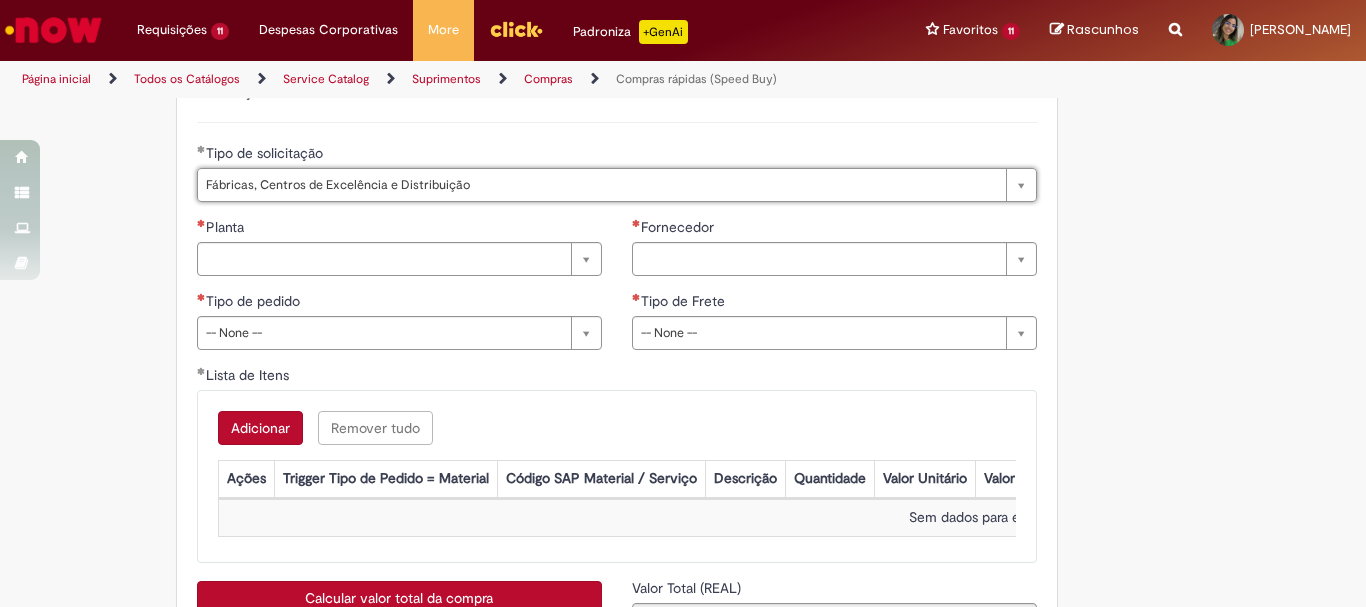 drag, startPoint x: 30, startPoint y: 294, endPoint x: 67, endPoint y: 290, distance: 37.215588 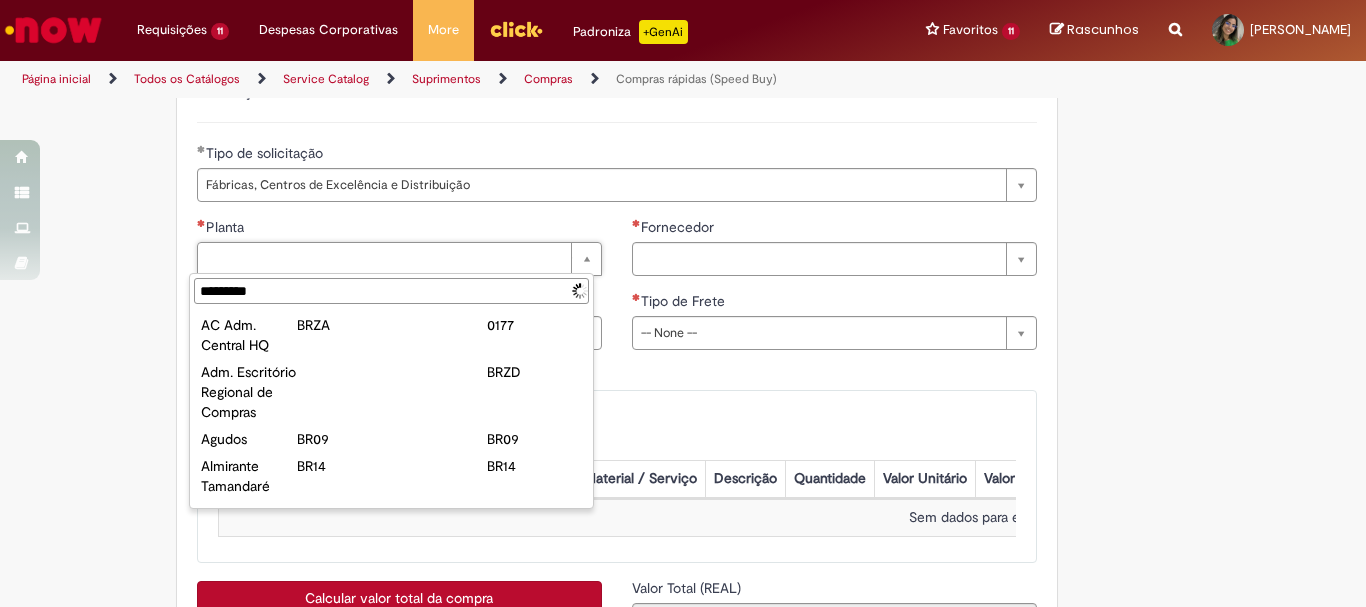 type on "**********" 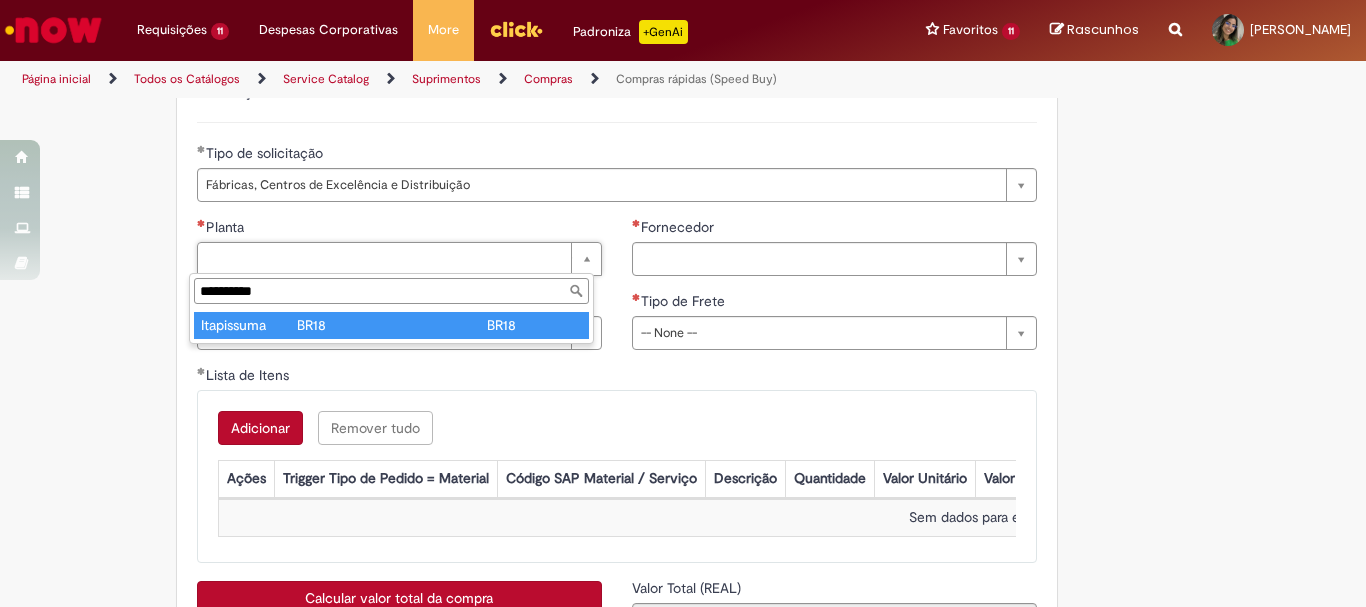 type on "**********" 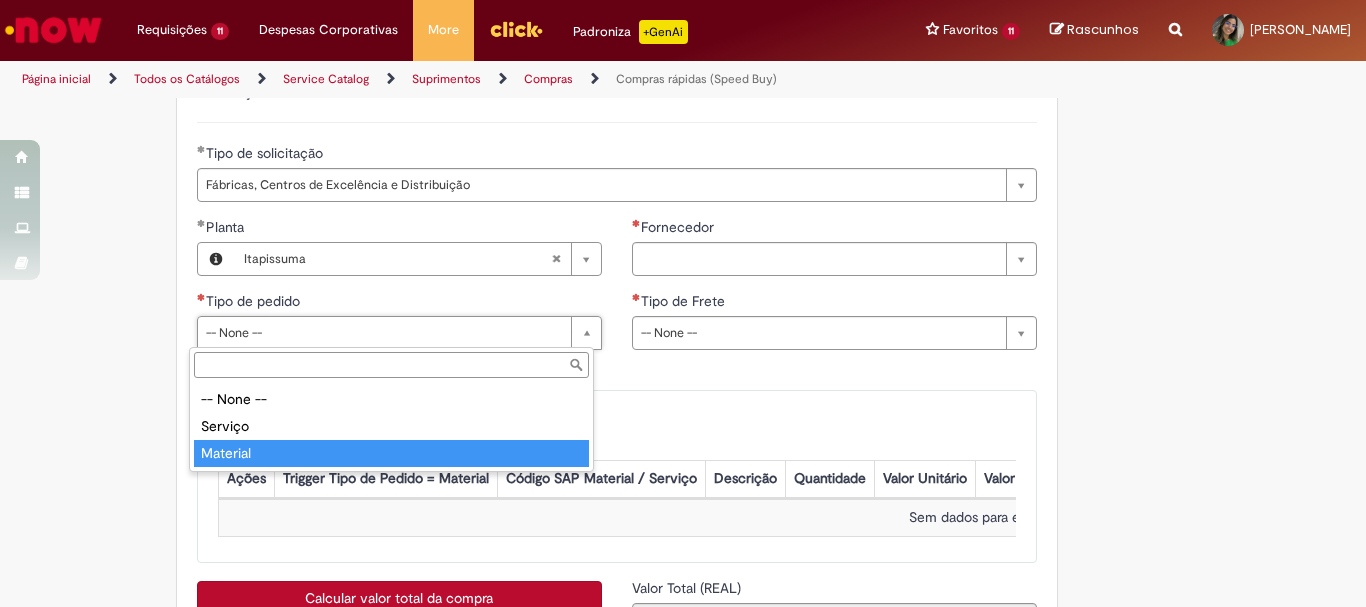 type on "********" 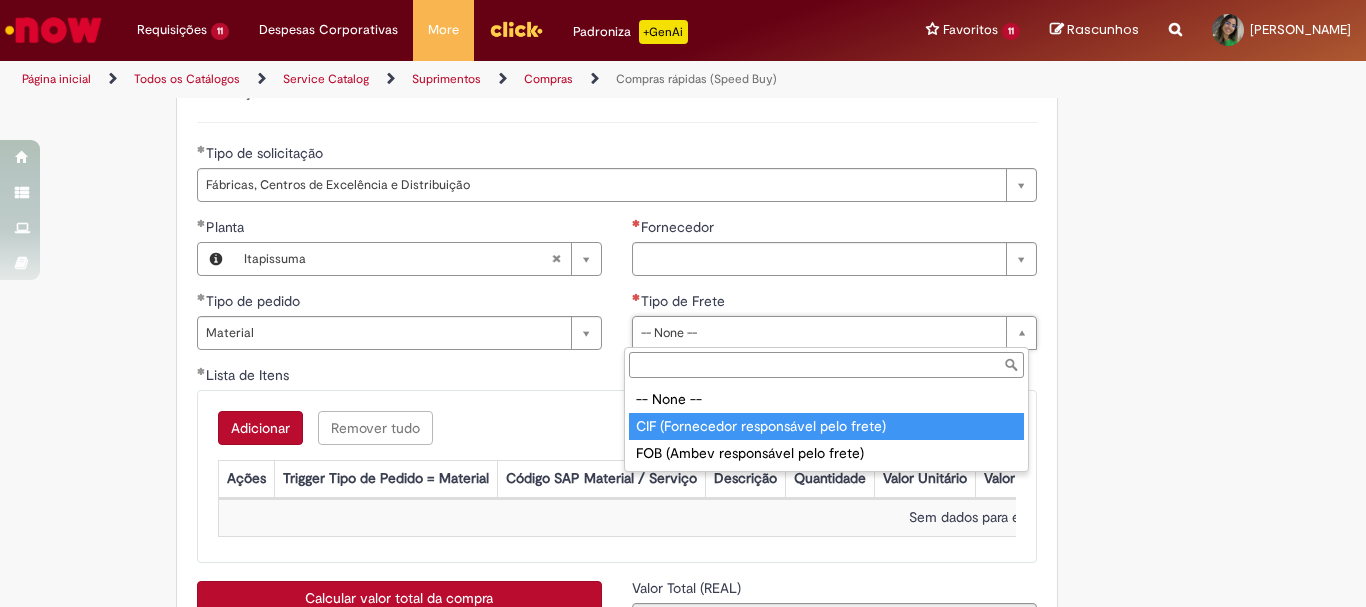type on "**********" 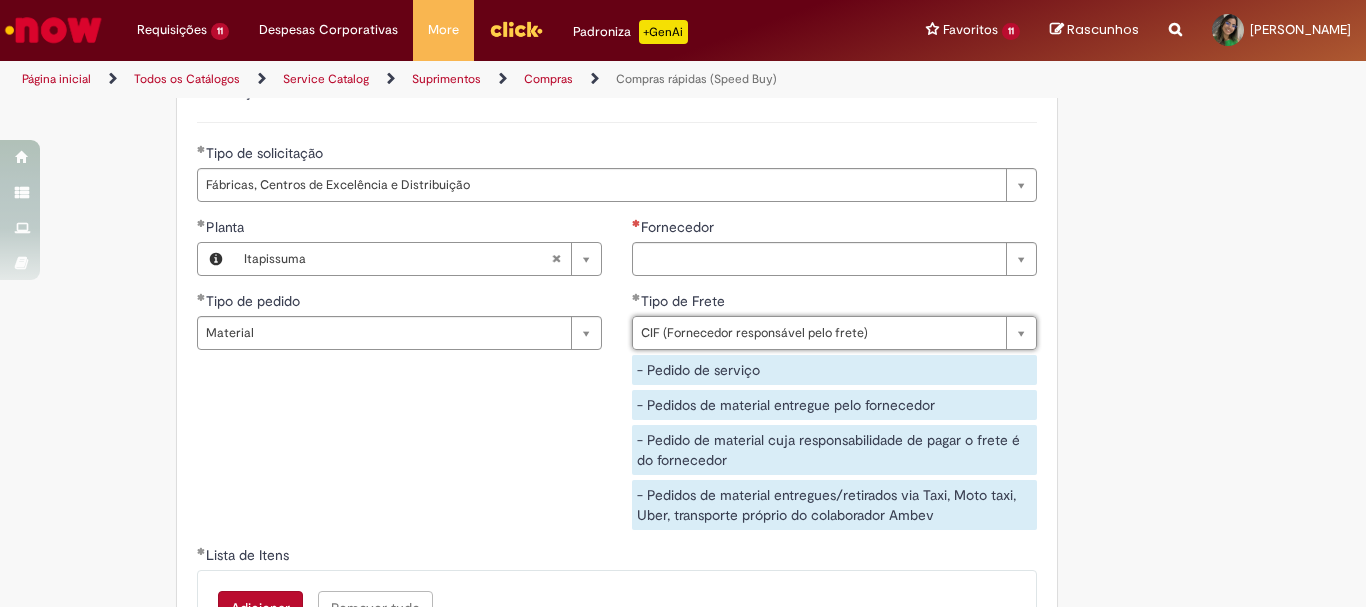 click on "Obrigatório um anexo.
Adicionar a Favoritos
Compras rápidas (Speed Buy)
Chamado destinado para a geração de pedido de compra de indiretos.
O Speed buy é a ferramenta oficial para a geração de pedidos de compra que atenda aos seguintes requisitos:
Compras de material e serviço indiretos
Compras inferiores a R$13.000 *
Compras com fornecedores nacionais
Compras de material sem contrato ativo no SAP para o centro solicitado
* Essa cota é referente ao tipo de solicitação padrão de Speed buy. Os chamados com cotas especiais podem possuir valores divergentes.
Regras de Utilização
No campo “Tipo de Solicitação” selecionar a opção correspondente a sua unidade de negócio.
Solicitação Padrão de Speed buy:
Fábricas, centros de Excelência e de Distribuição:  habilitado para todos usuários ambev
Ativos   de TI:" at bounding box center (683, -754) 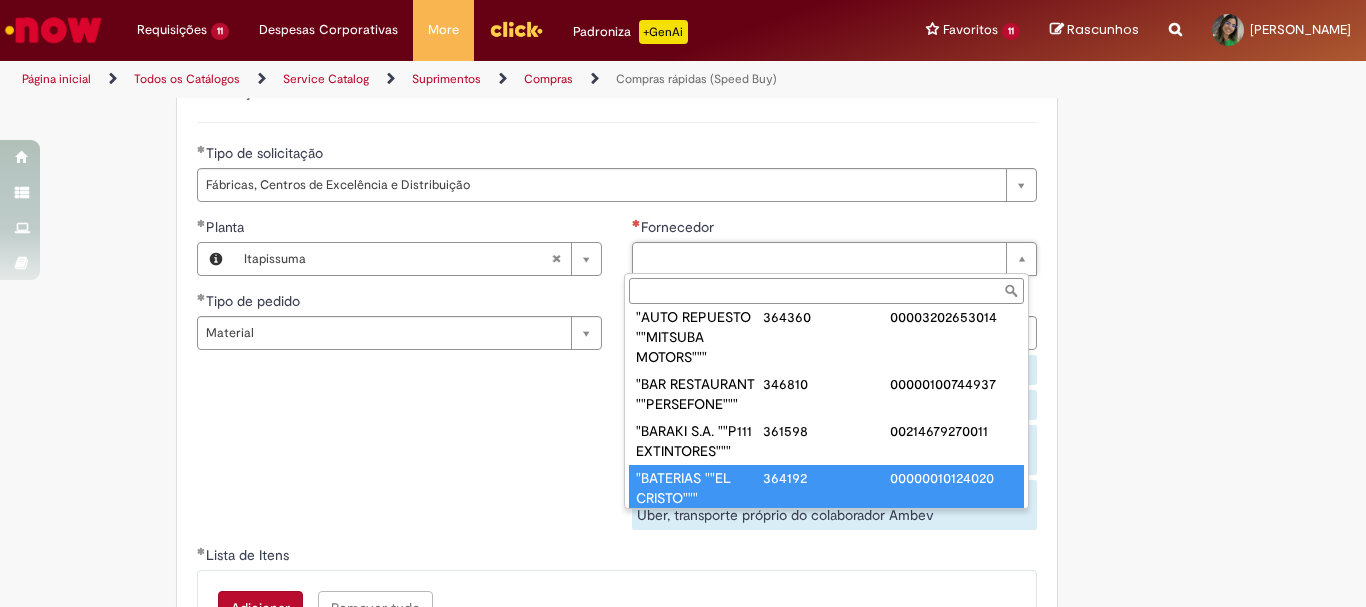 scroll, scrollTop: 0, scrollLeft: 0, axis: both 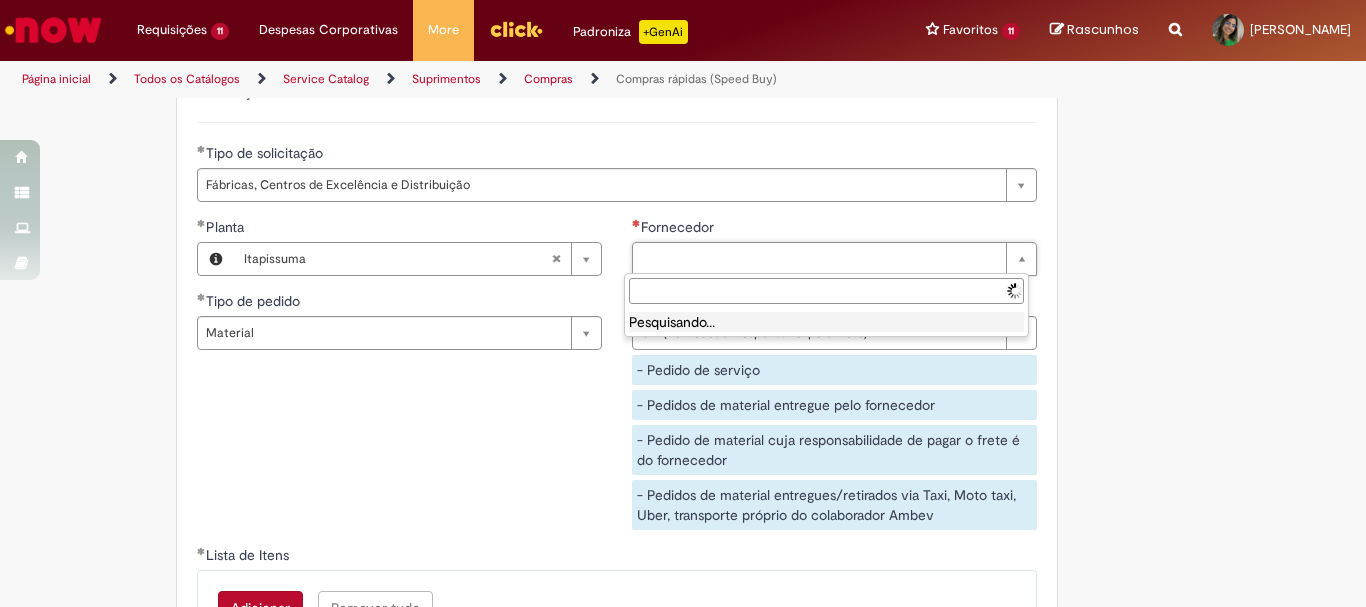 paste on "**********" 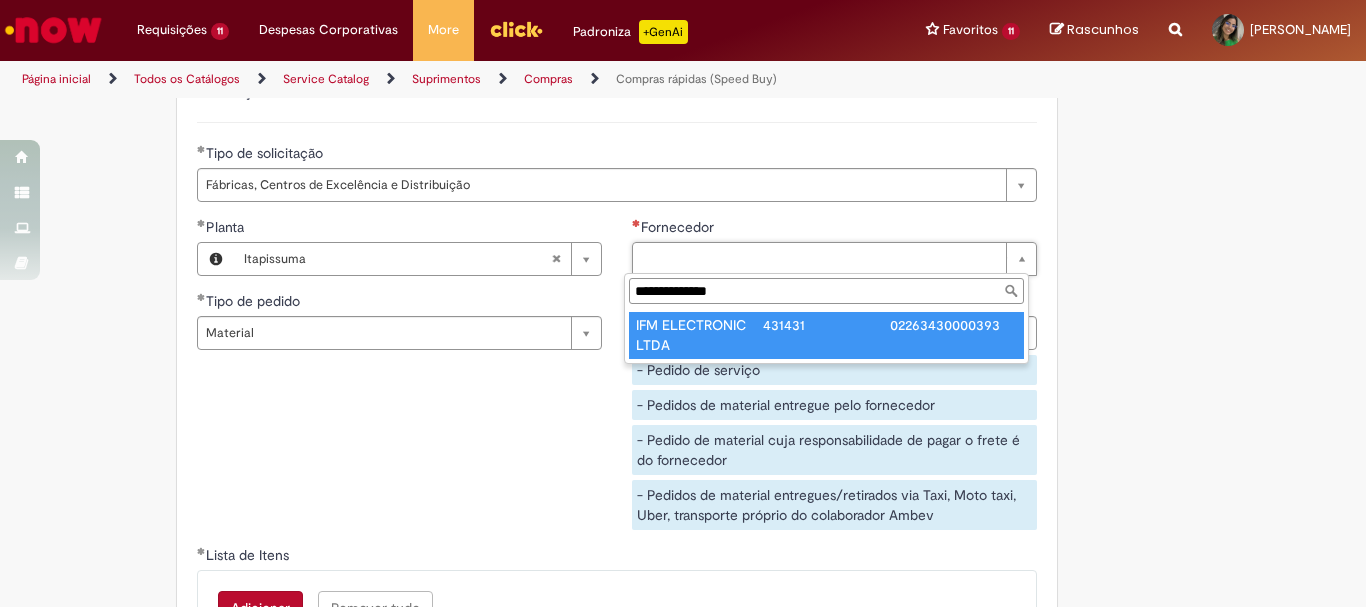 type on "**********" 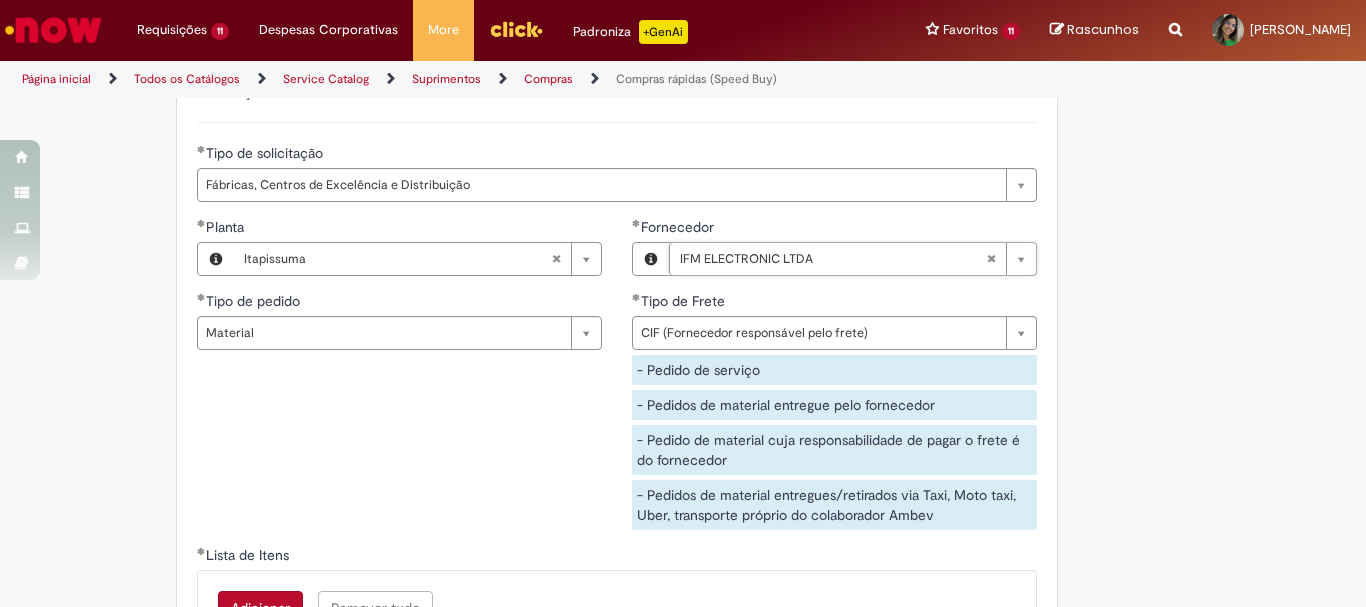 scroll, scrollTop: 3200, scrollLeft: 0, axis: vertical 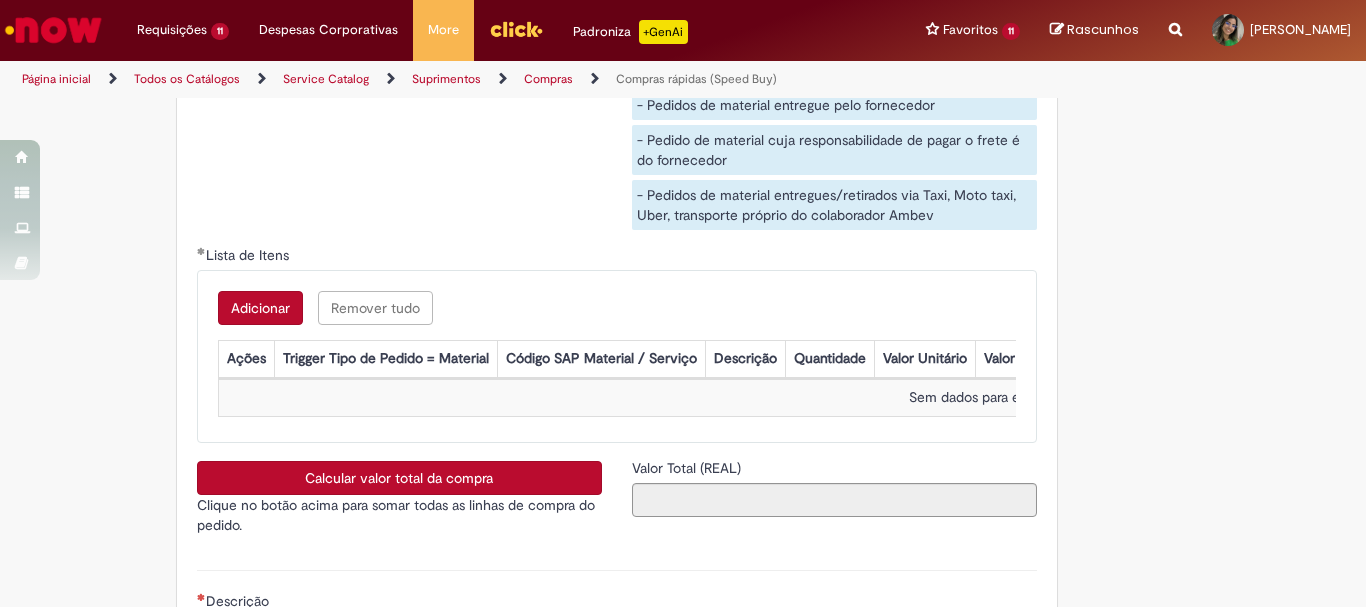 click on "Adicionar" at bounding box center (260, 308) 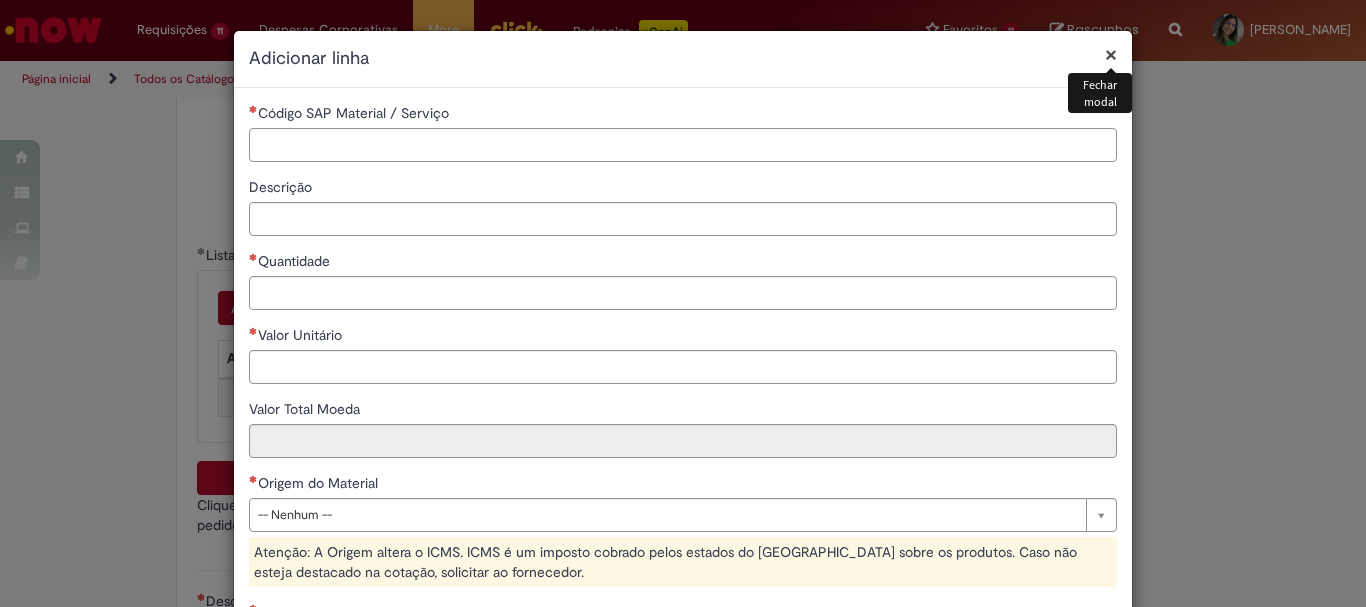 click on "Código SAP Material / Serviço" at bounding box center [683, 145] 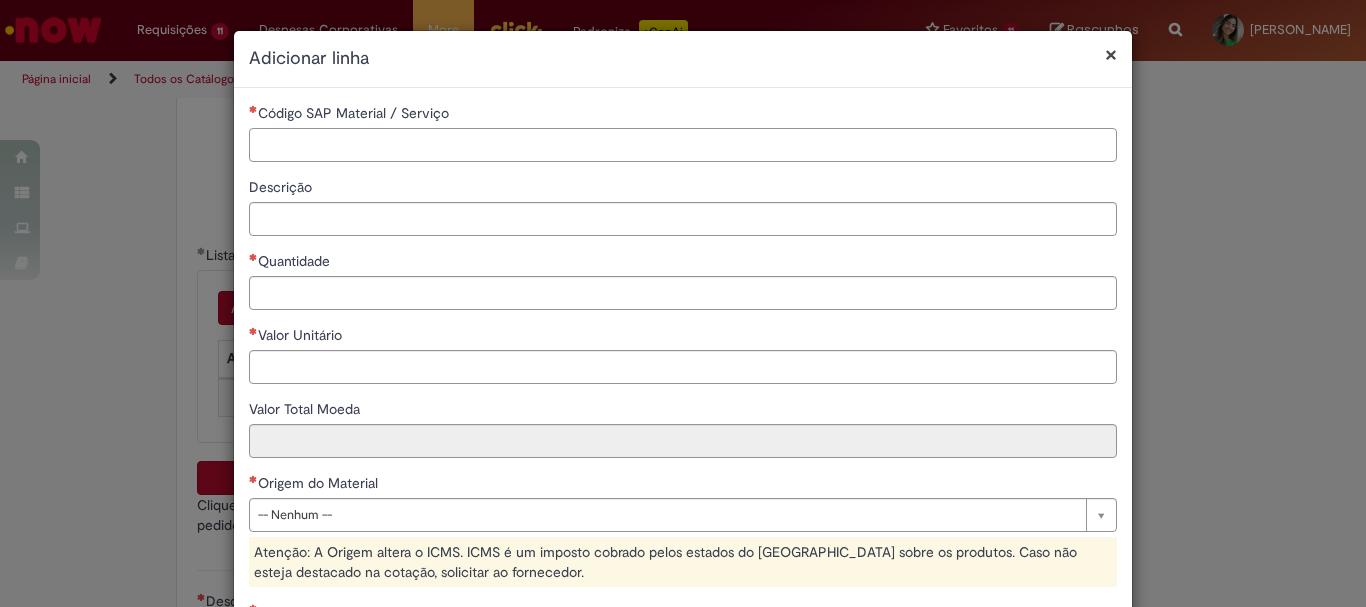 paste on "********" 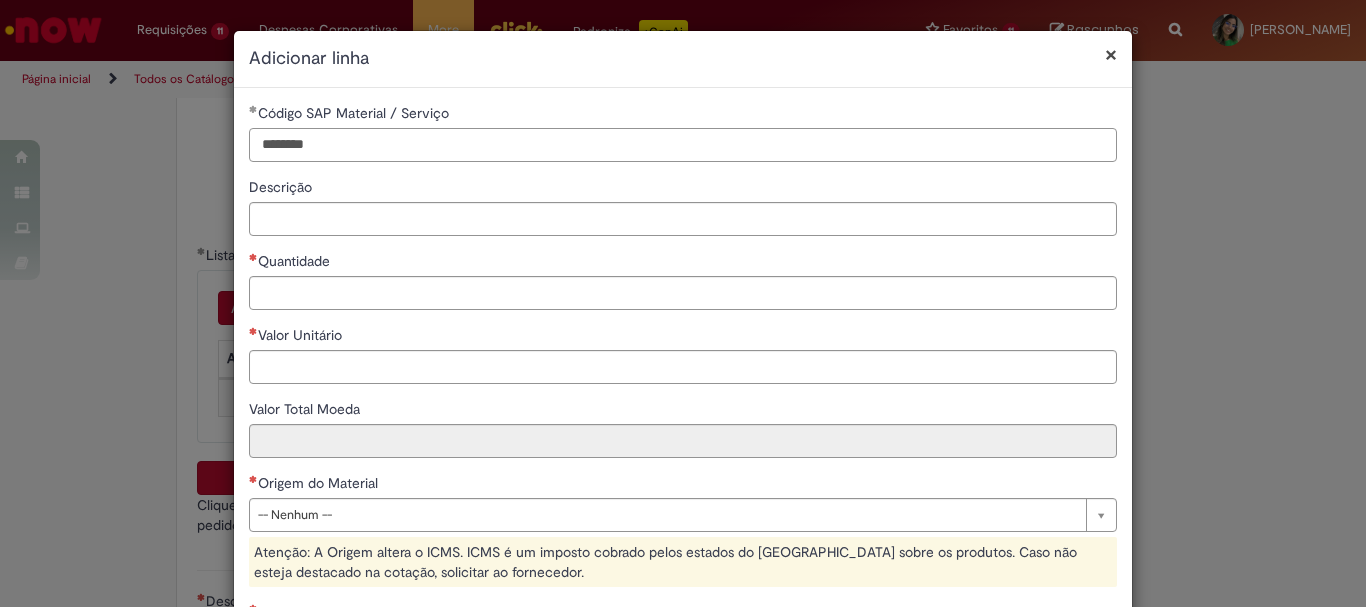 type on "********" 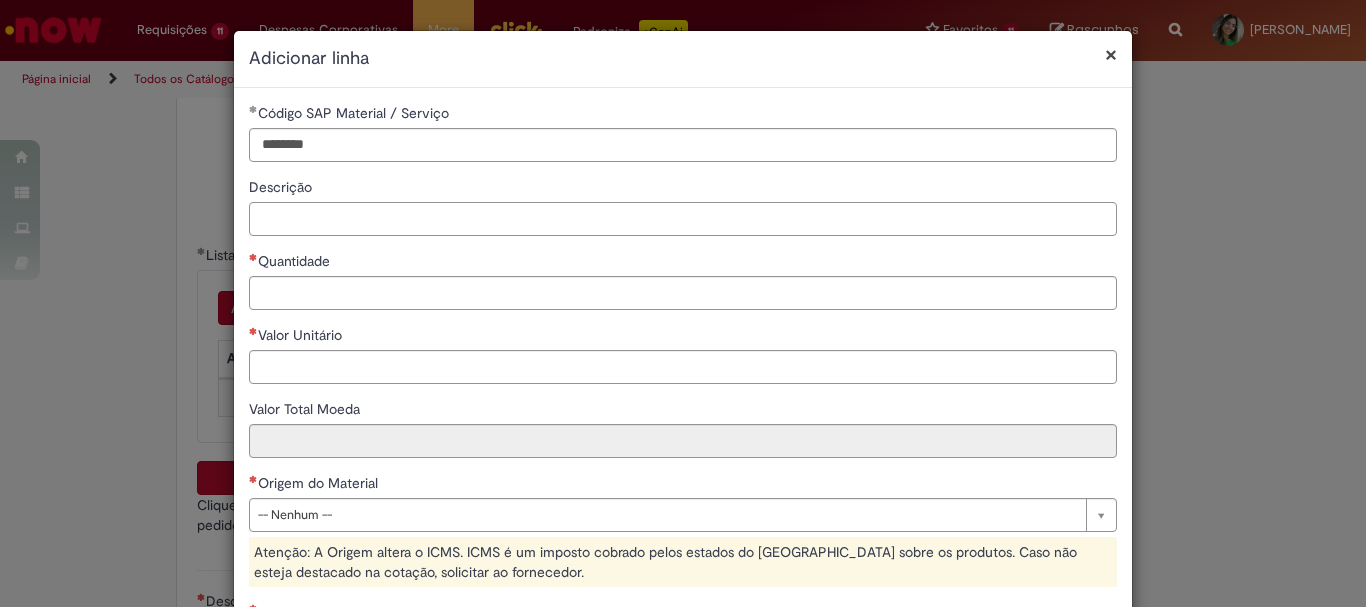 click on "Descrição" at bounding box center [683, 219] 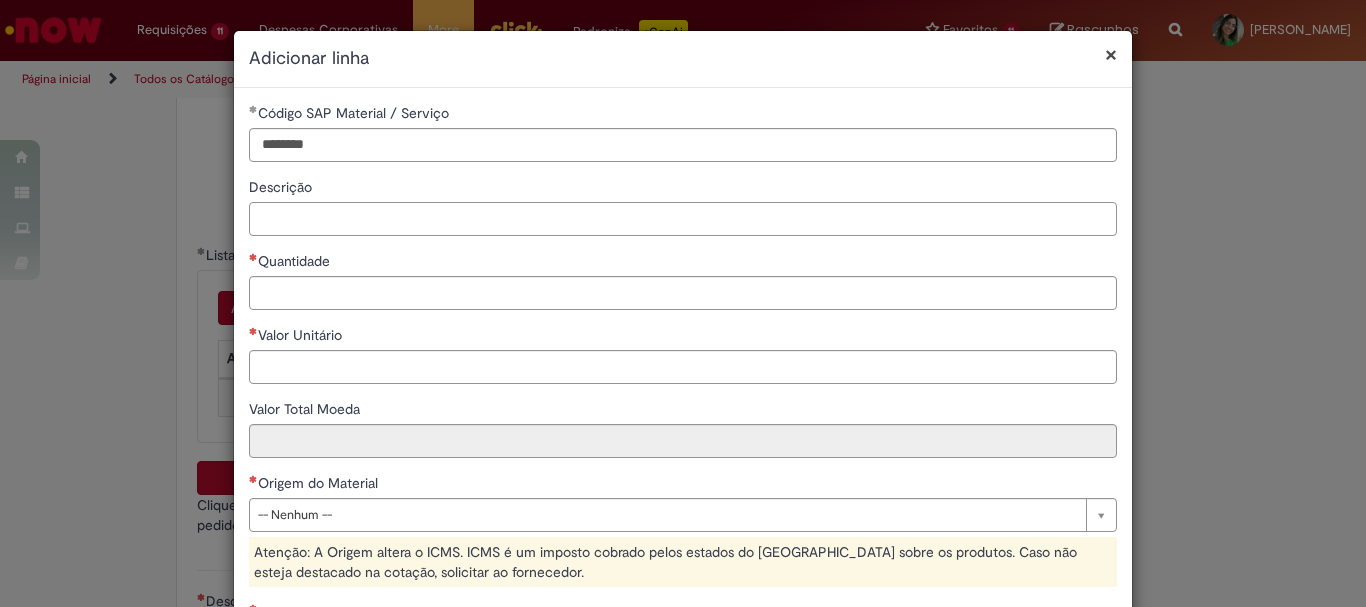 click on "Descrição" at bounding box center (683, 219) 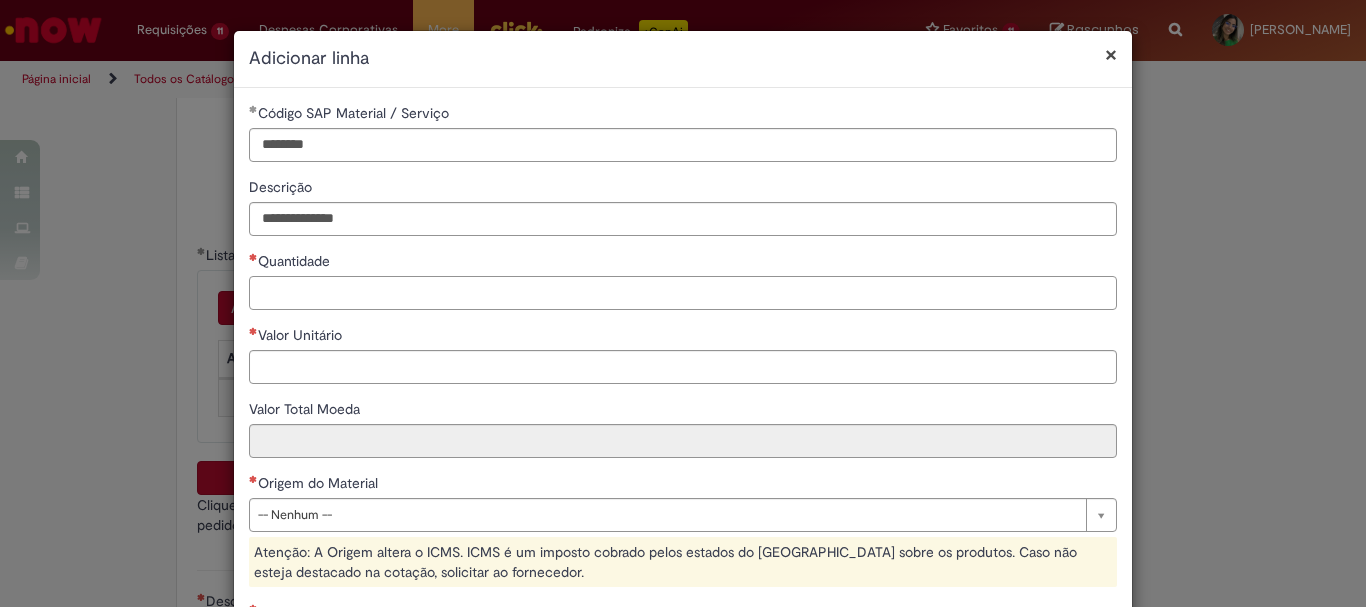 click on "Quantidade" at bounding box center (683, 293) 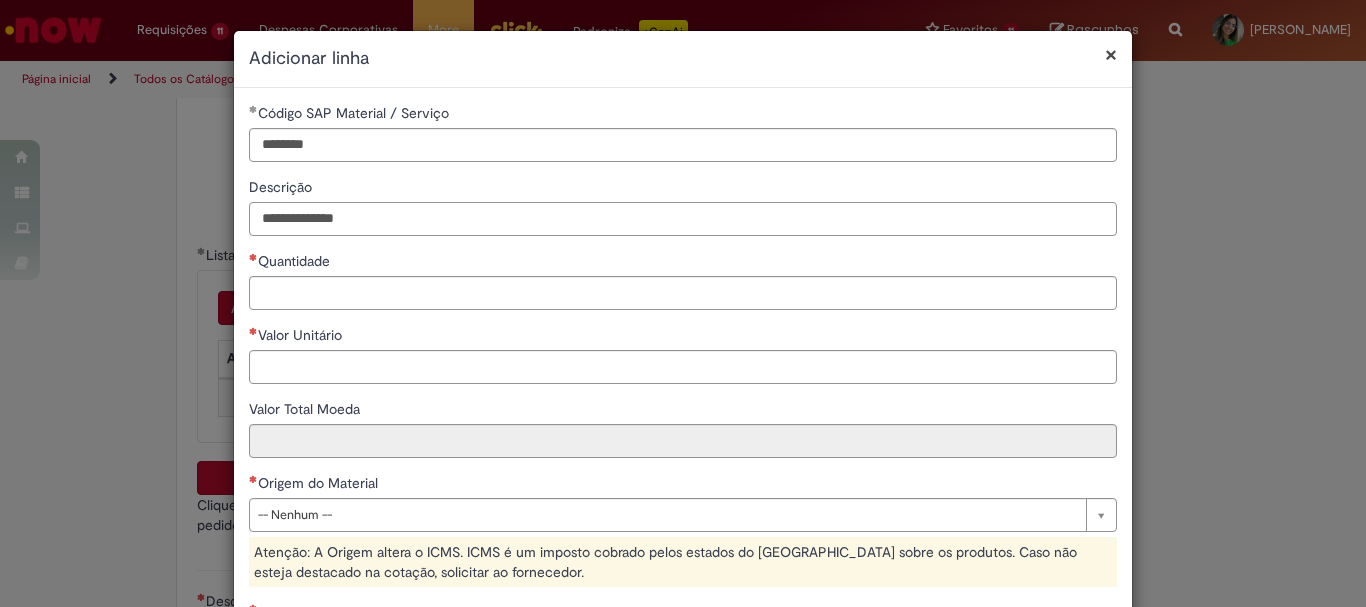 click on "**********" at bounding box center (683, 219) 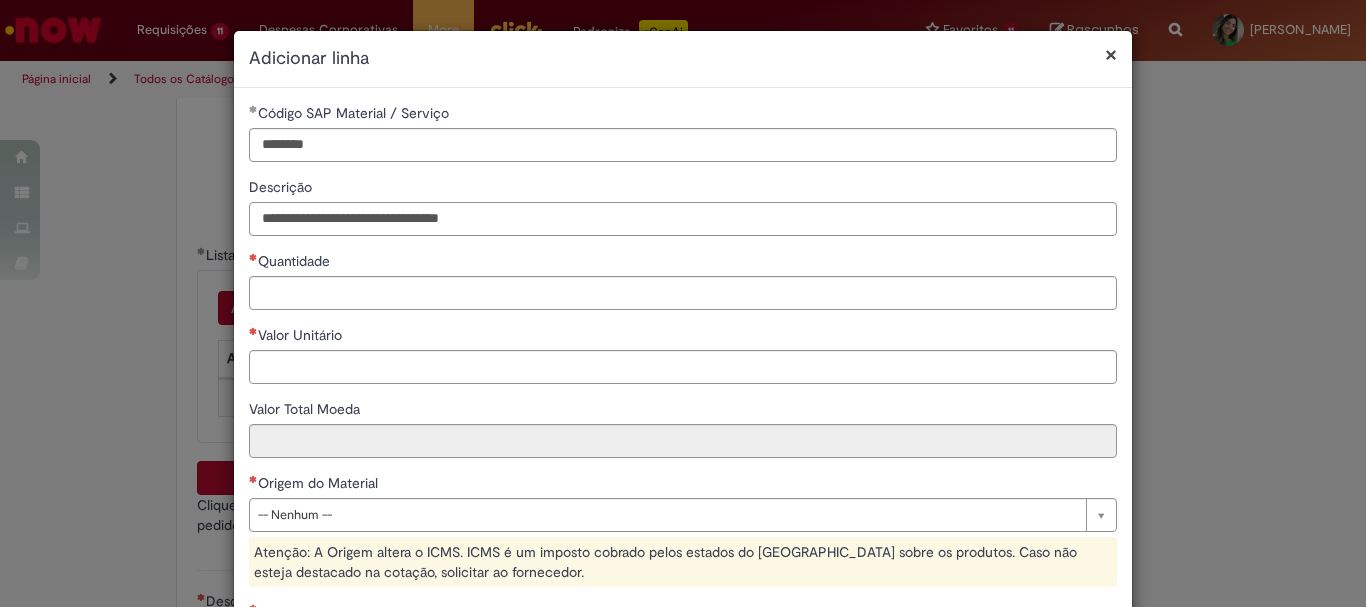 click on "**********" at bounding box center [683, 219] 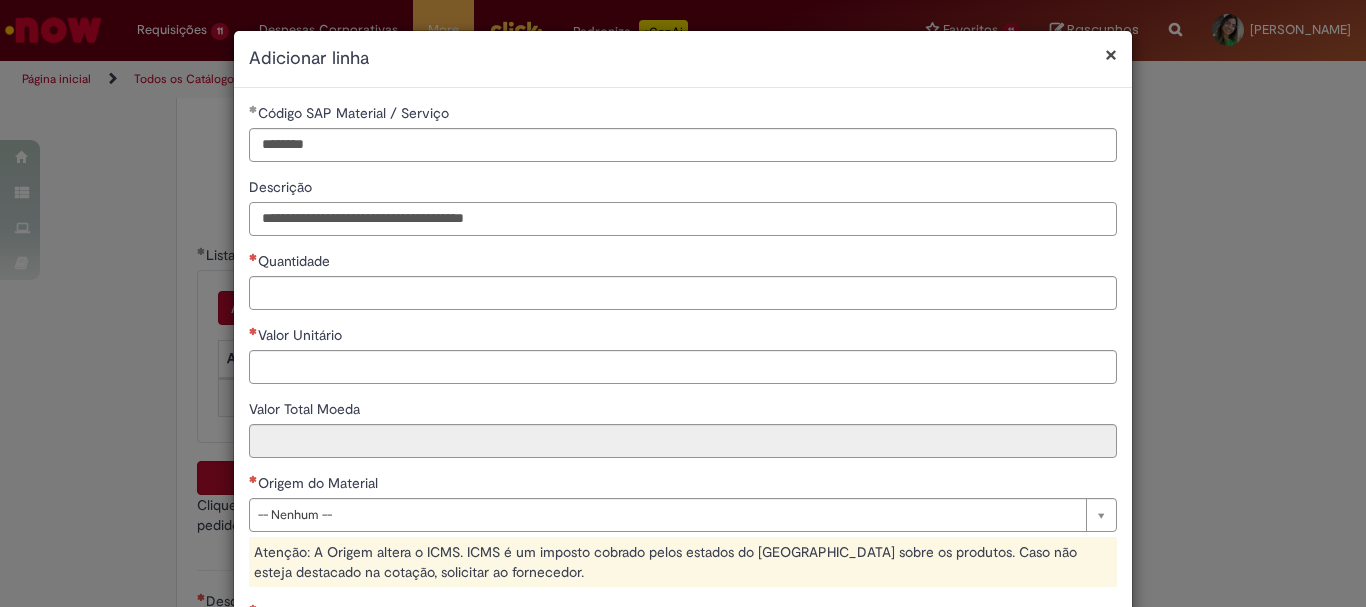 drag, startPoint x: 559, startPoint y: 215, endPoint x: 522, endPoint y: 223, distance: 37.85499 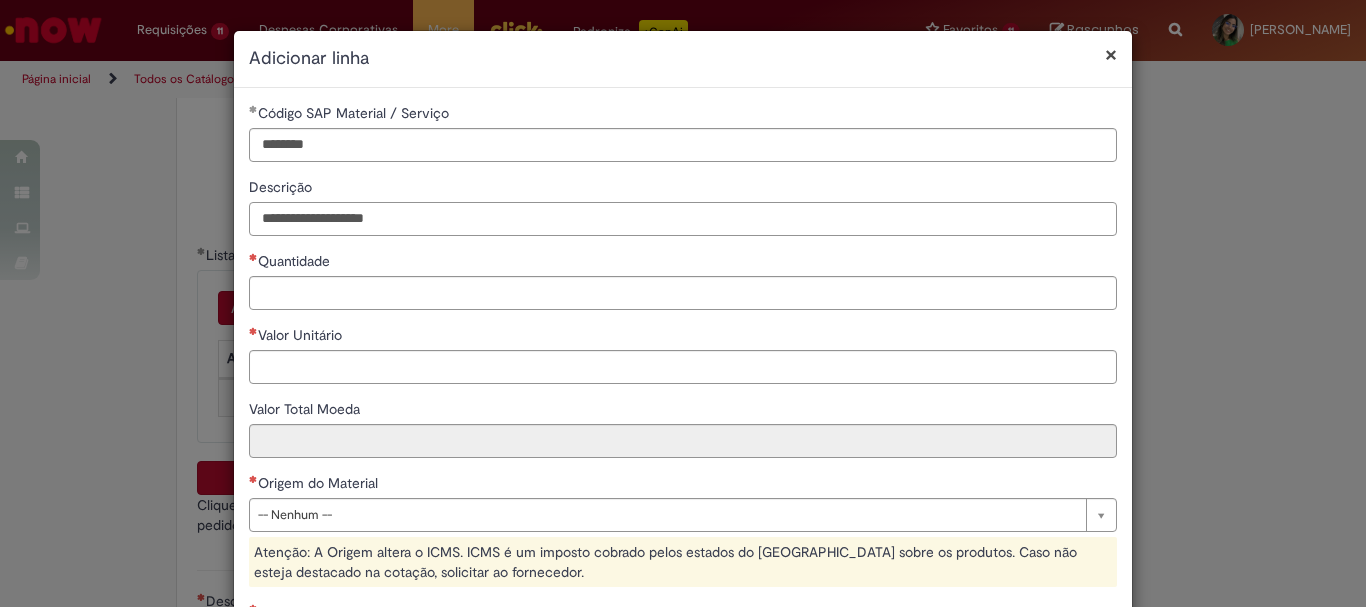 click on "**********" at bounding box center (683, 219) 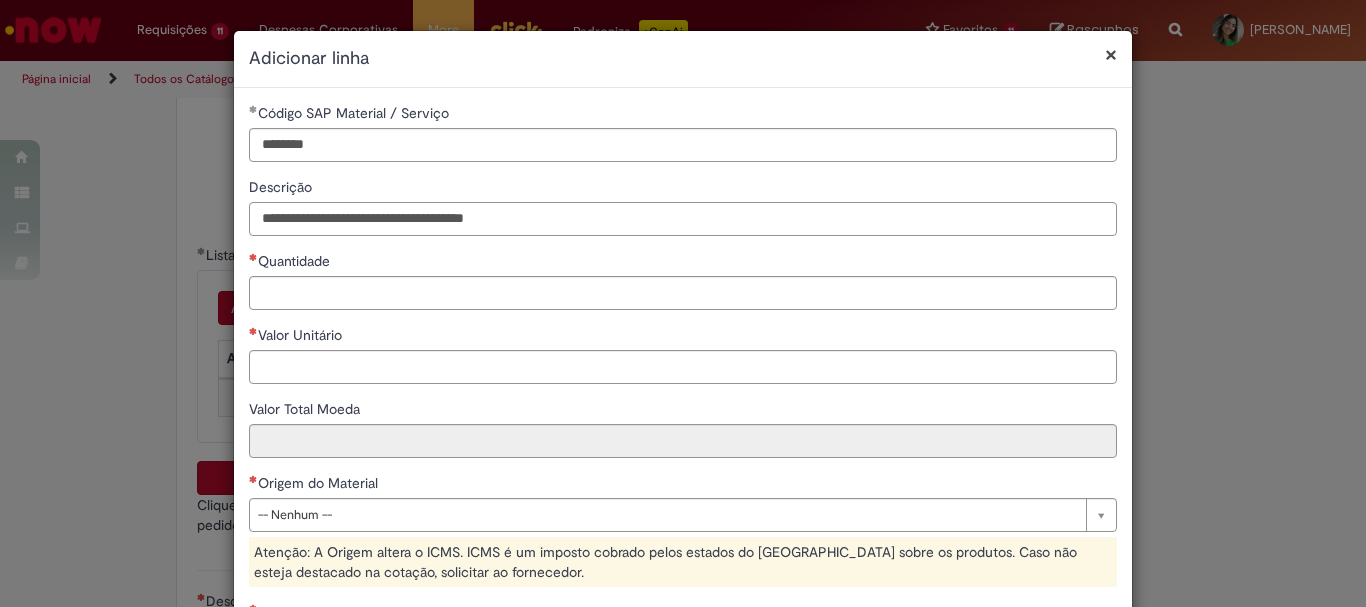click on "**********" at bounding box center [683, 219] 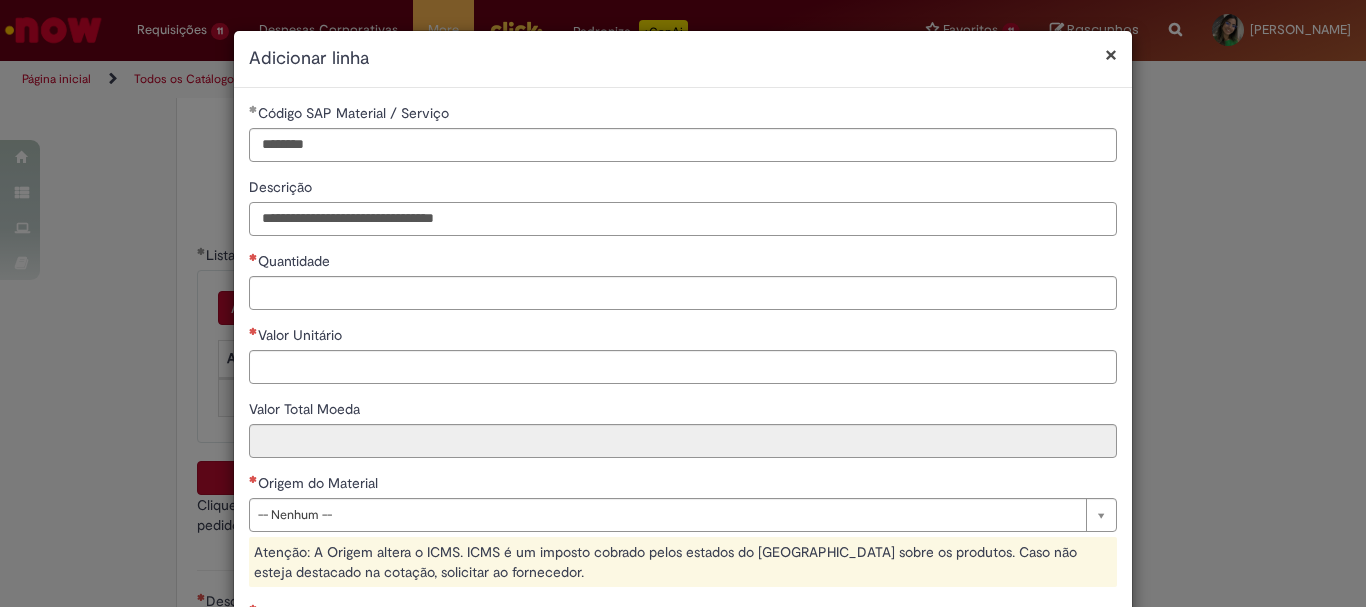 click on "**********" at bounding box center (683, 219) 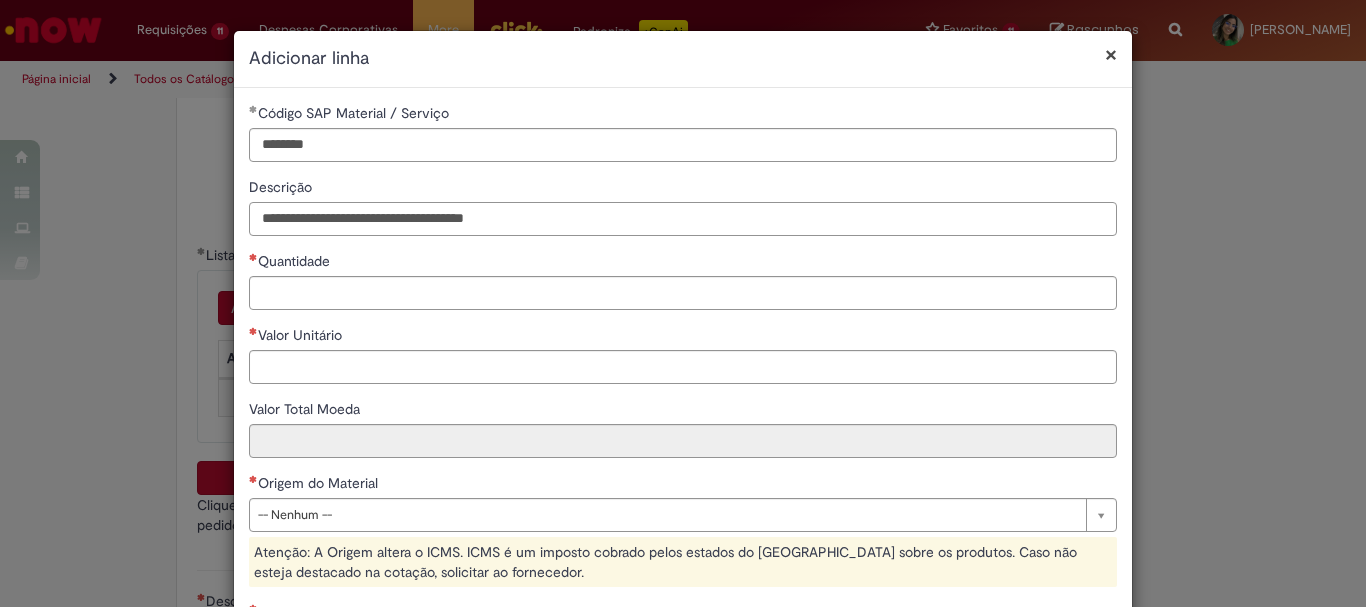 drag, startPoint x: 553, startPoint y: 221, endPoint x: 494, endPoint y: 222, distance: 59.008472 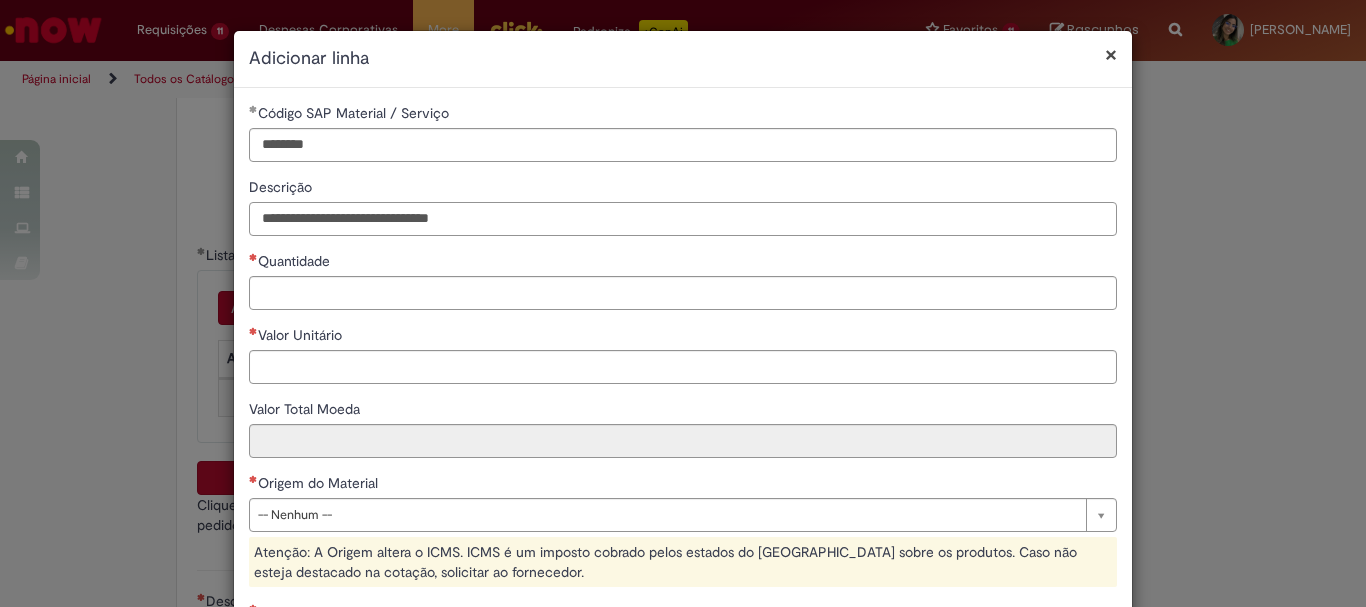 paste on "*******" 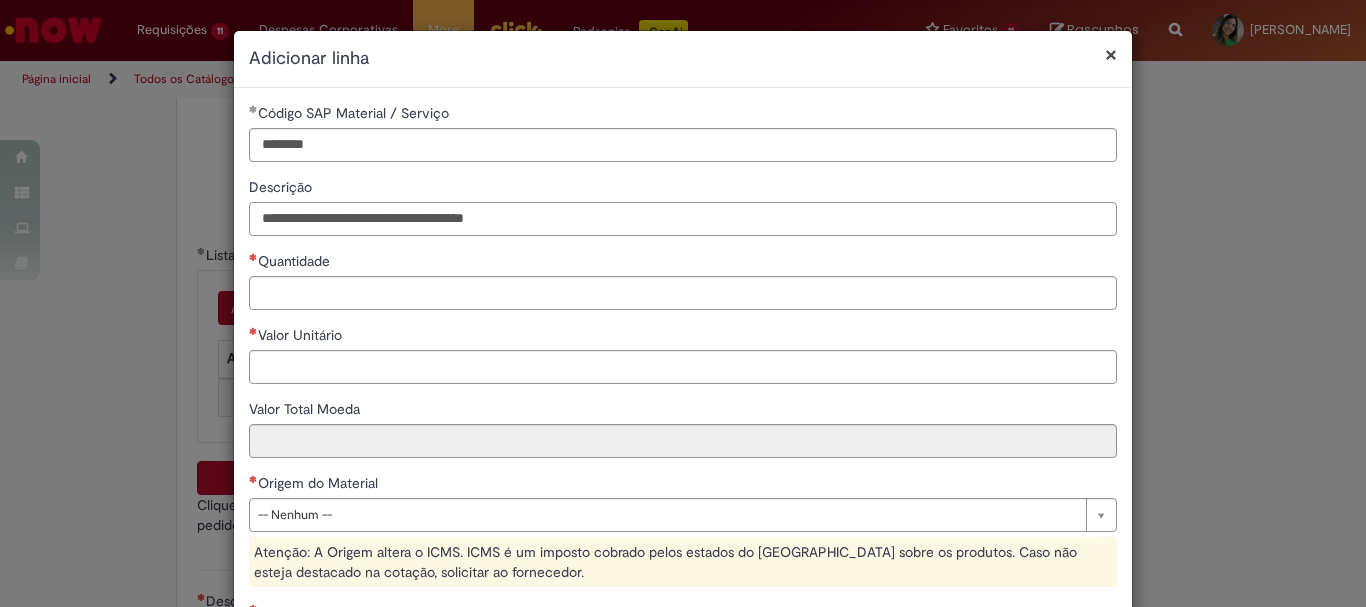 click on "**********" at bounding box center (683, 219) 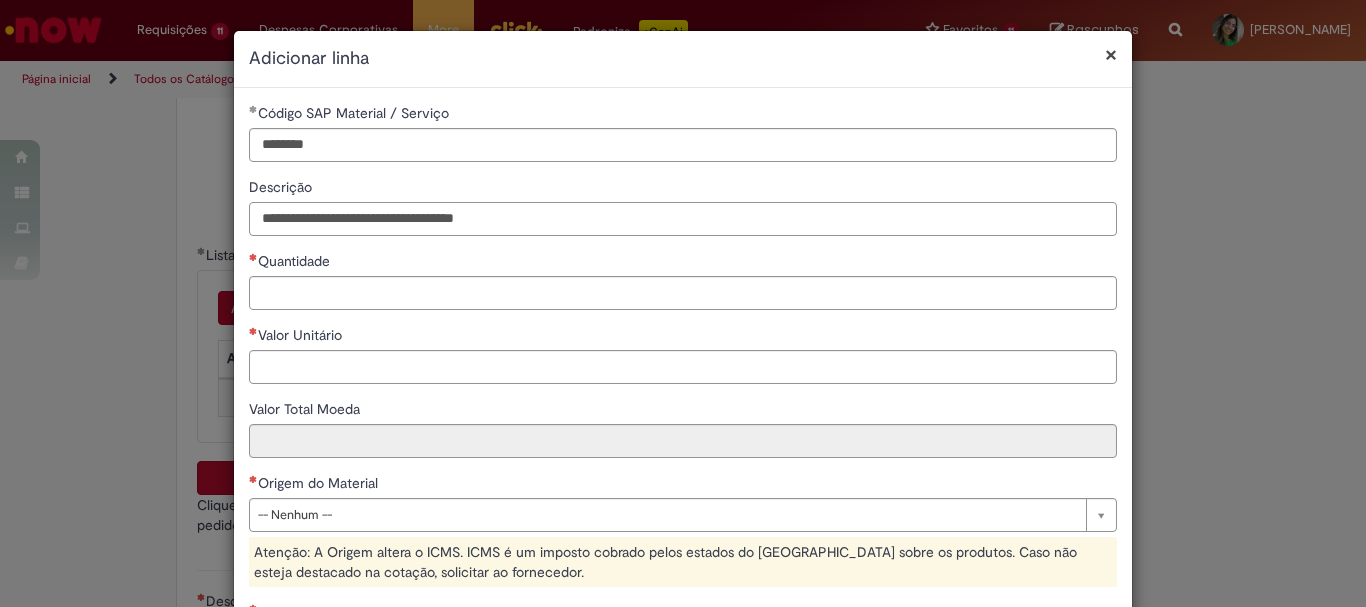 click on "**********" at bounding box center (683, 219) 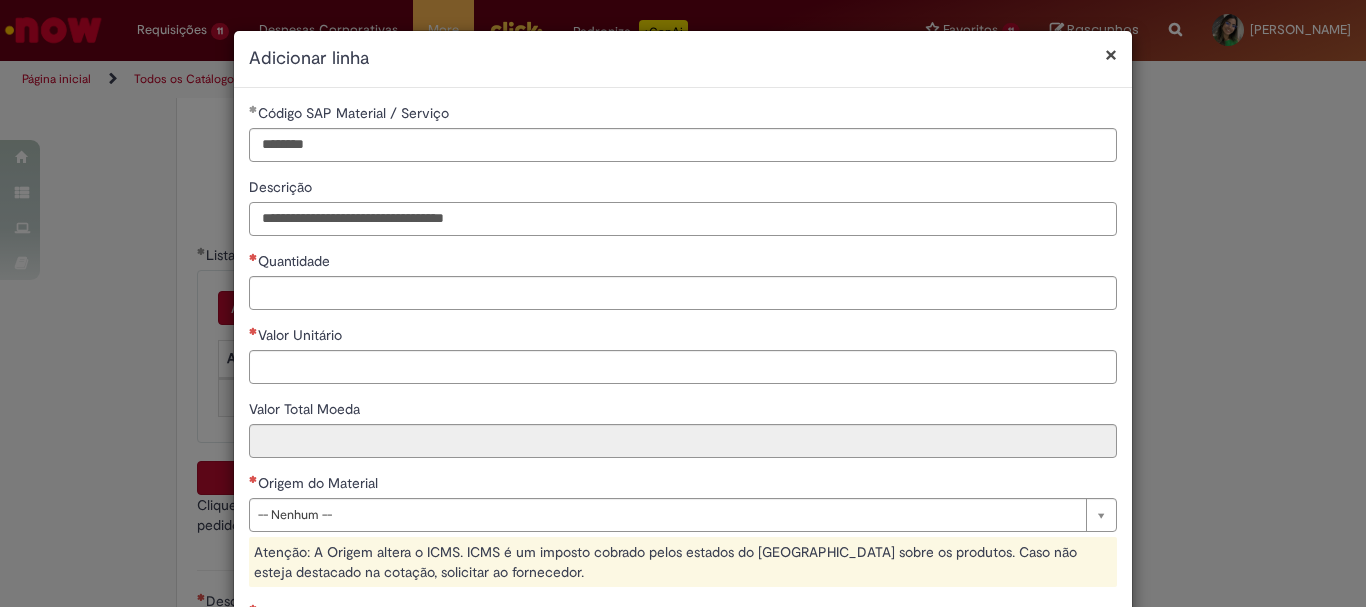 click on "**********" at bounding box center [683, 219] 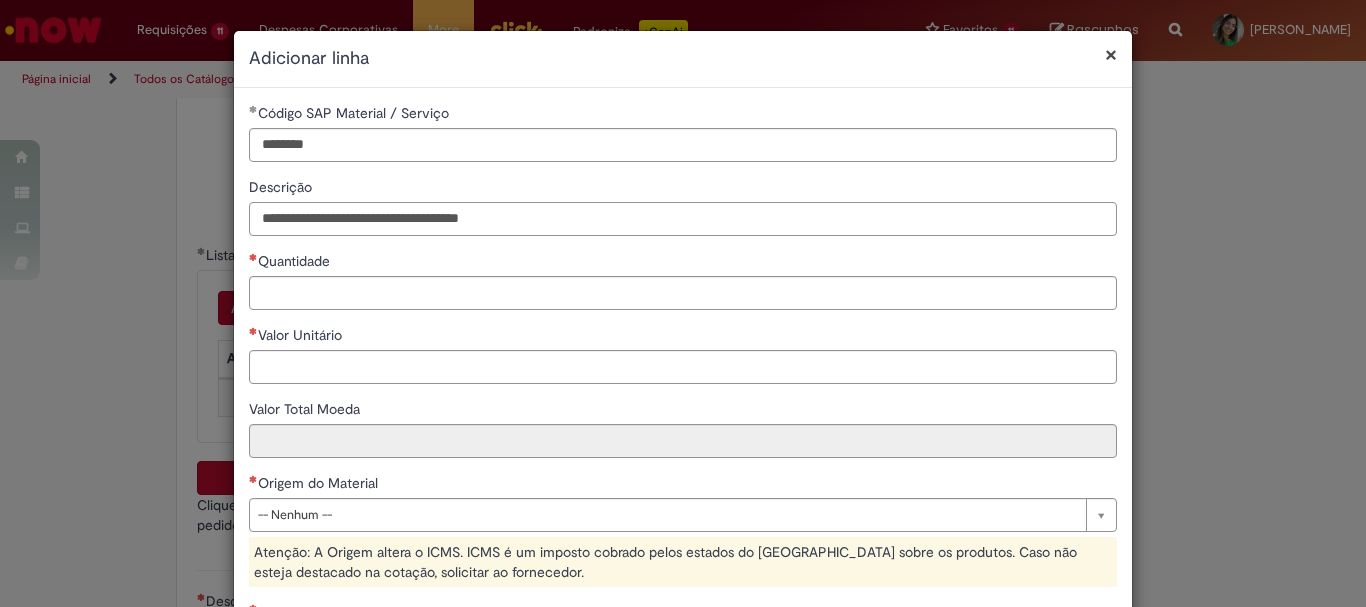 type on "**********" 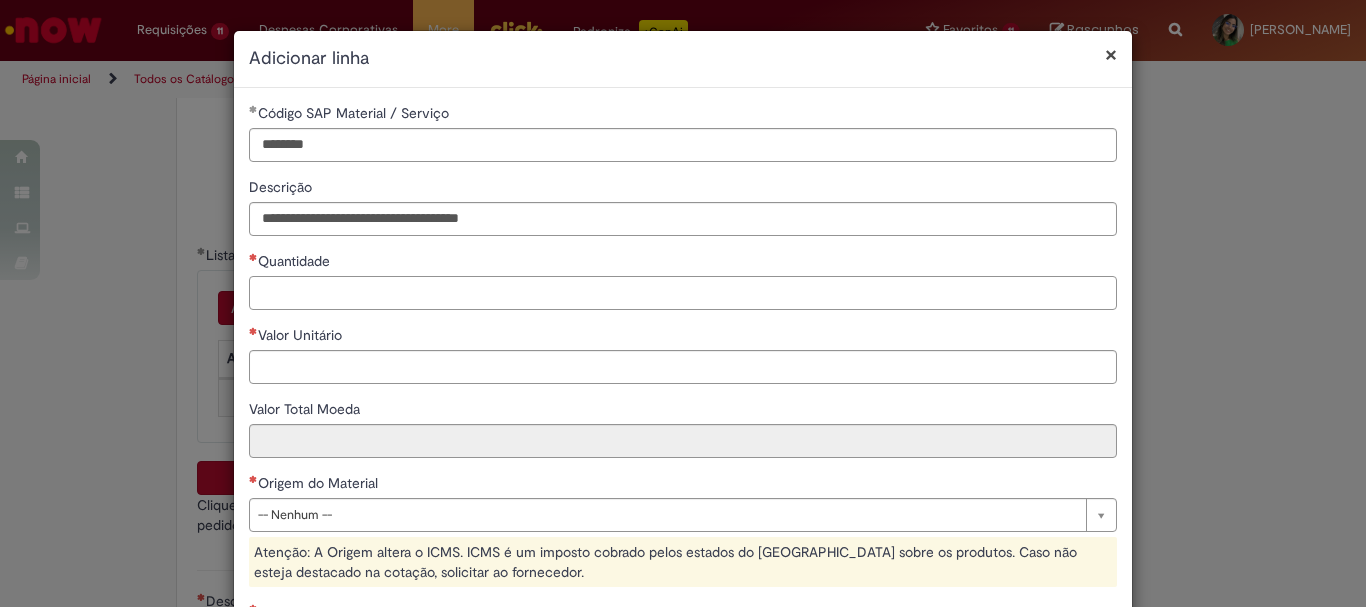 click on "Quantidade" at bounding box center [683, 293] 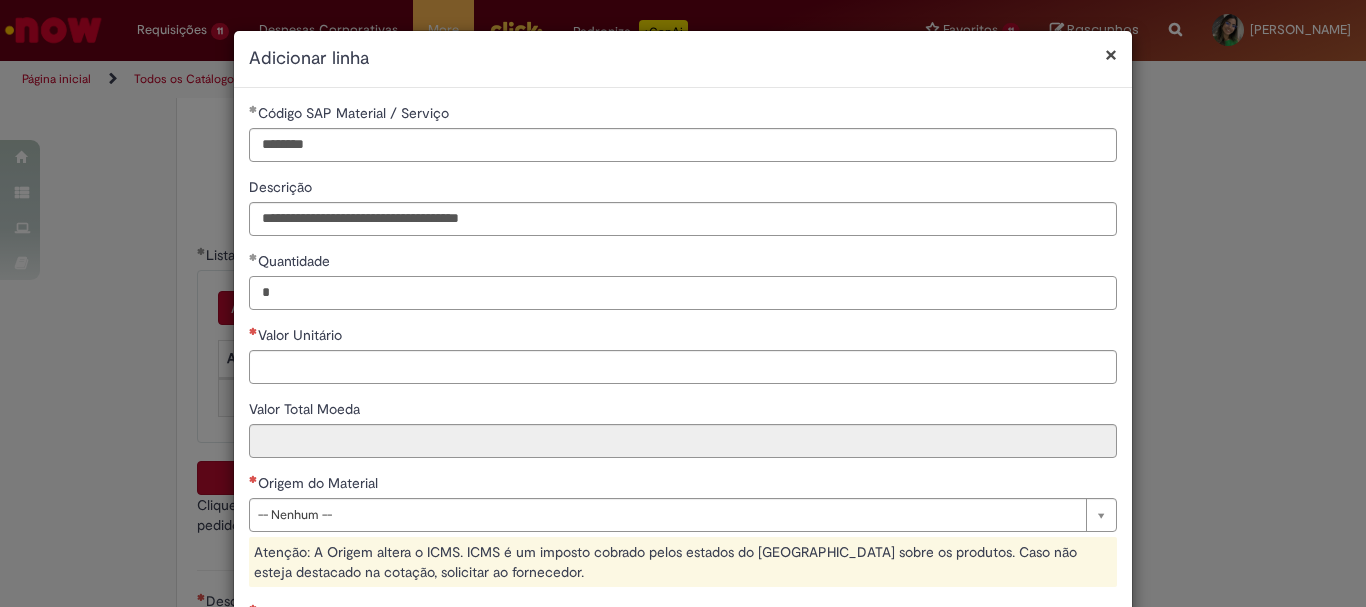 type on "*" 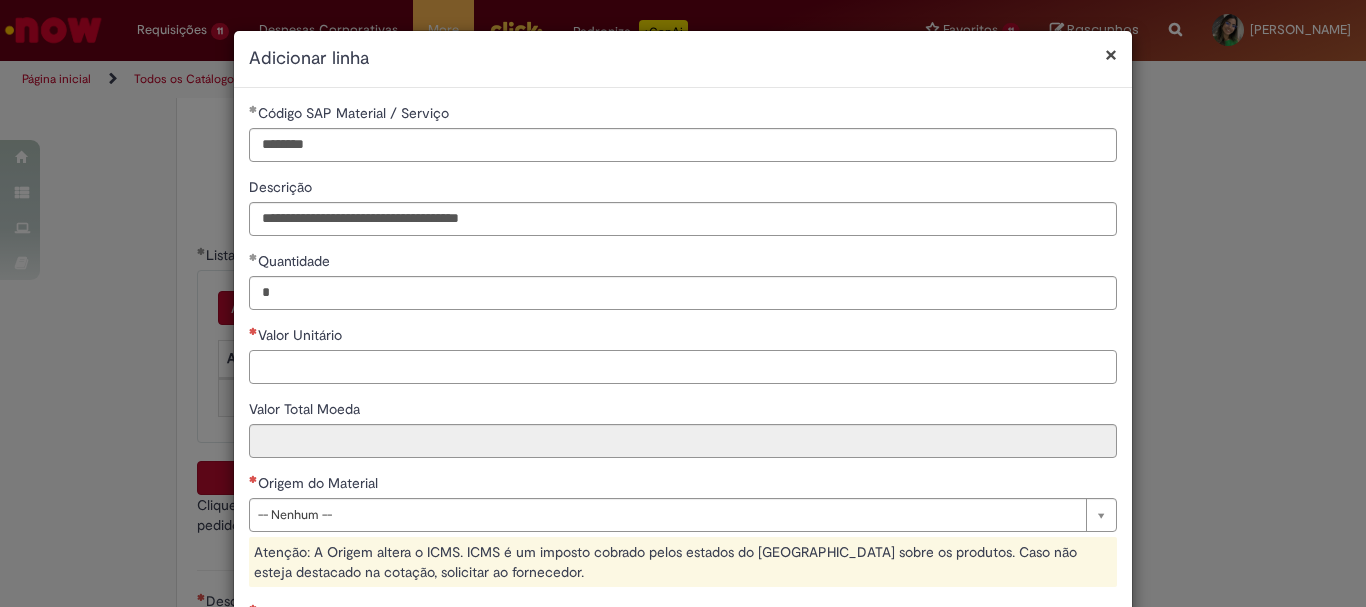 click on "Valor Unitário" at bounding box center (683, 367) 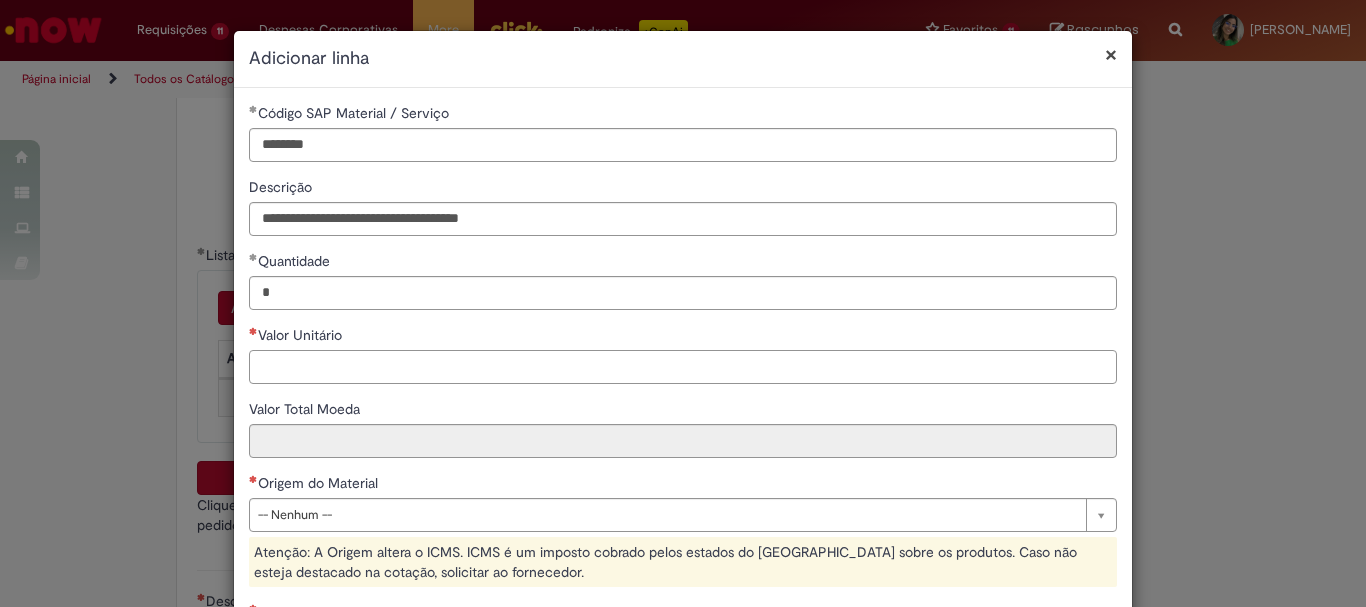 paste on "********" 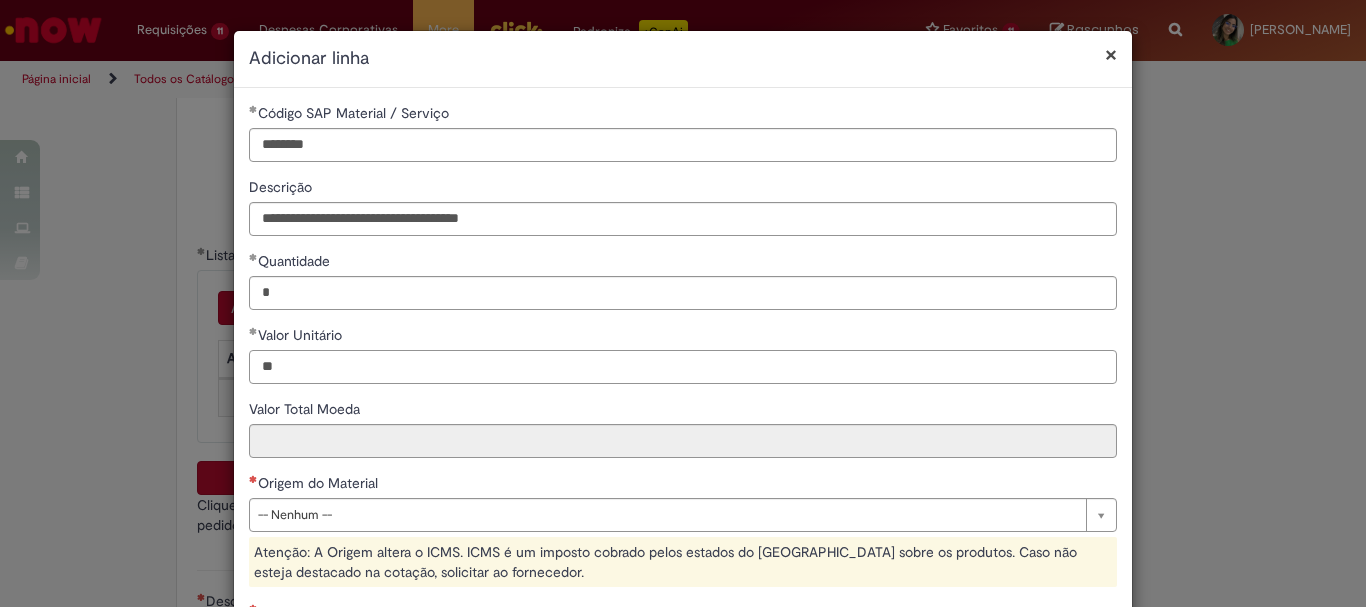 type on "*" 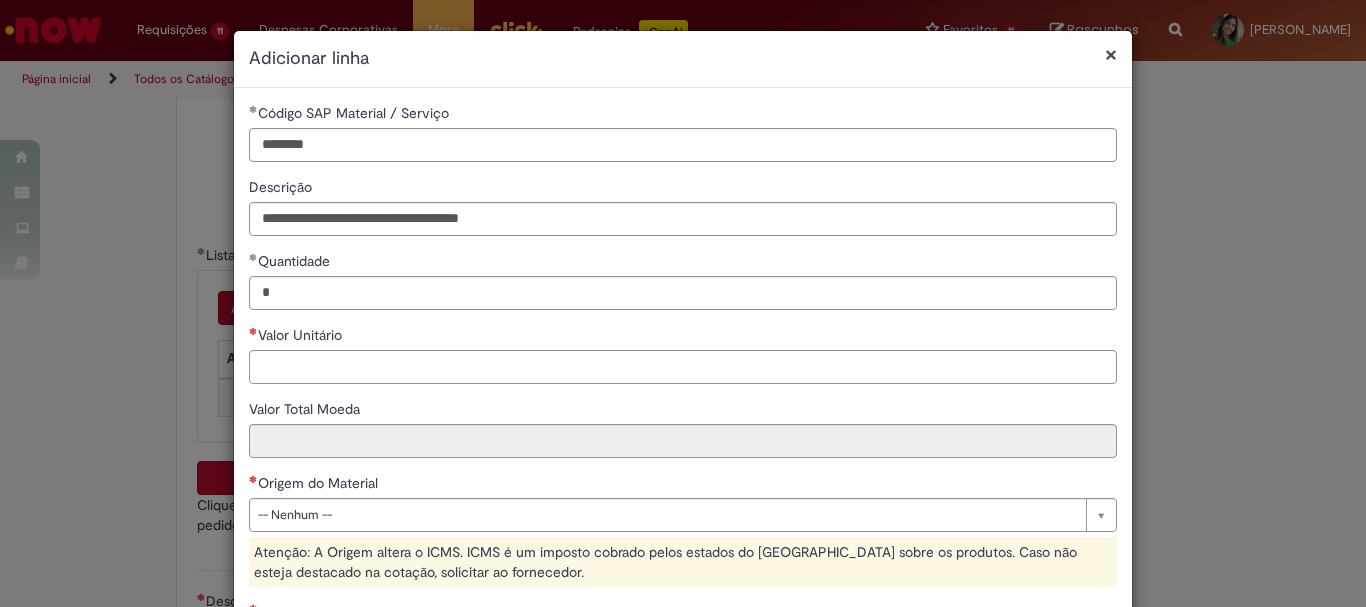paste on "********" 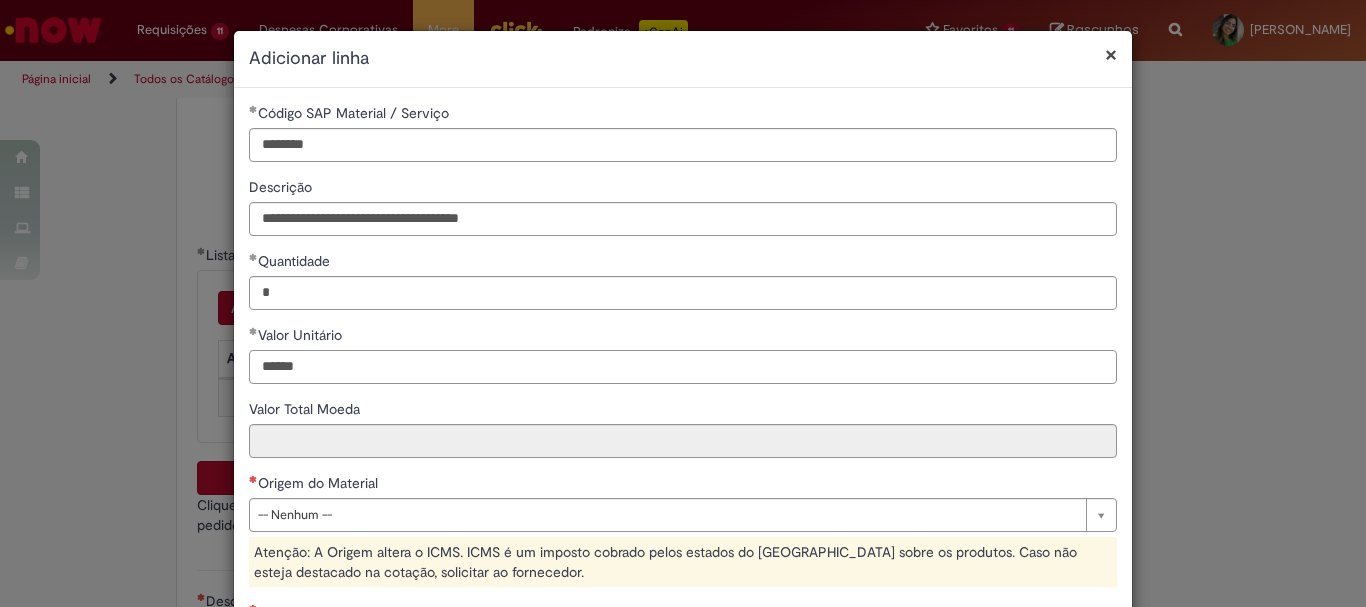 type on "******" 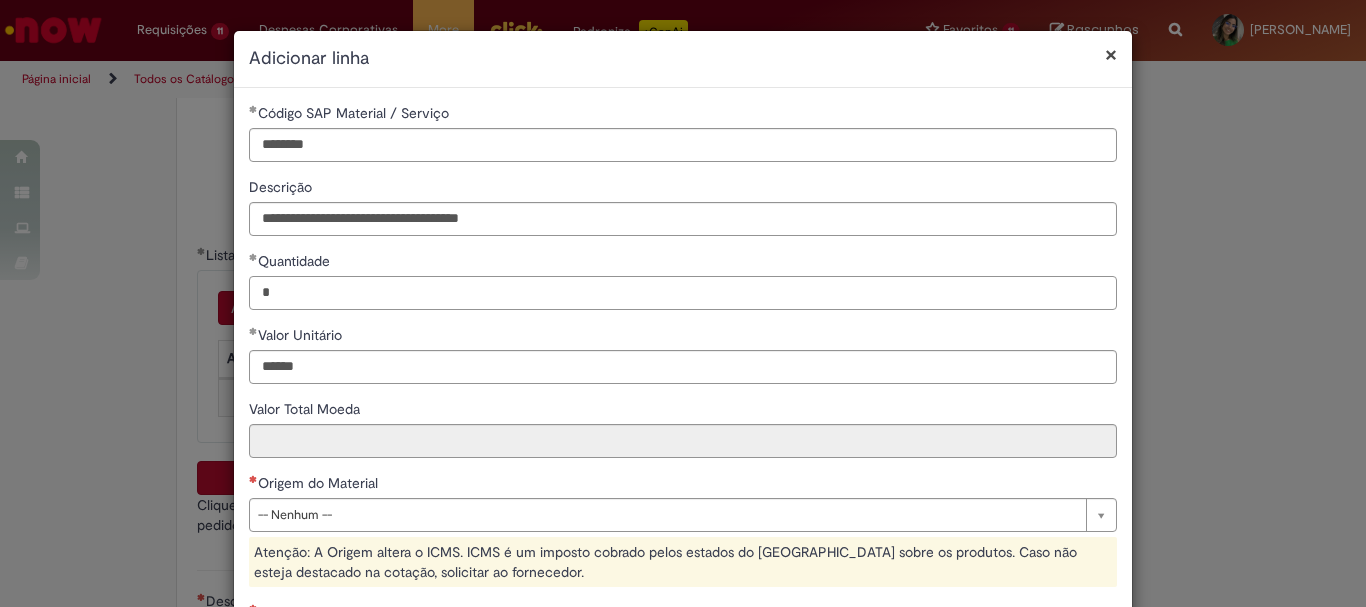 type on "******" 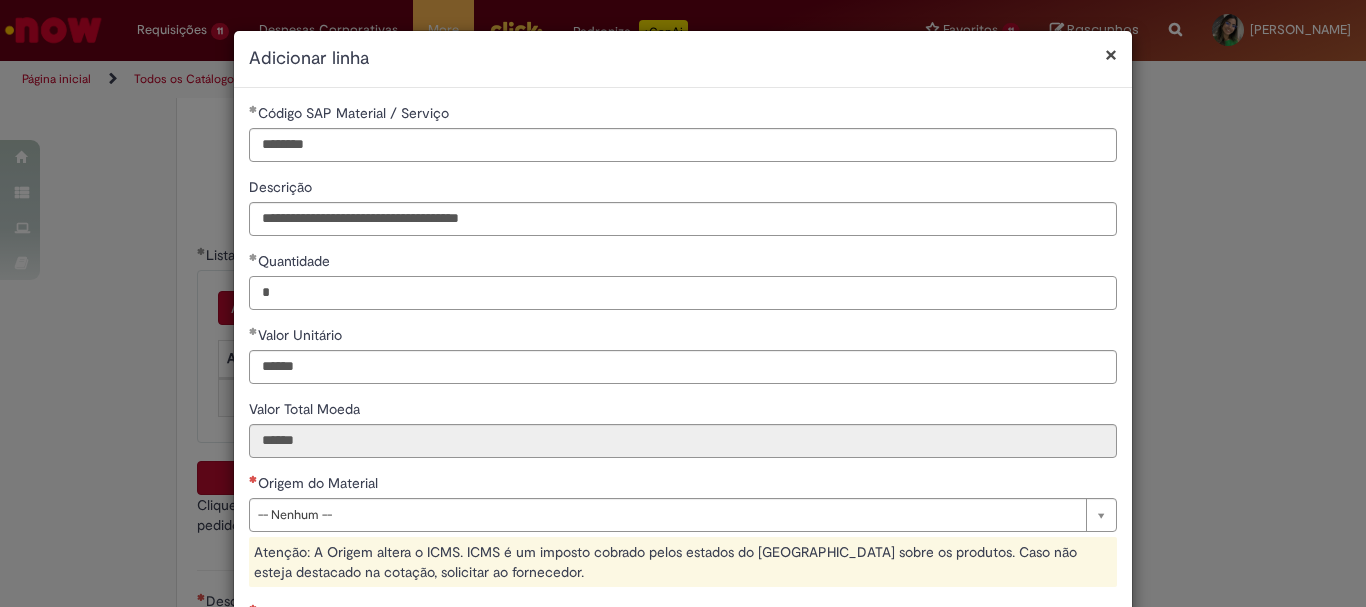 click on "*" at bounding box center [683, 293] 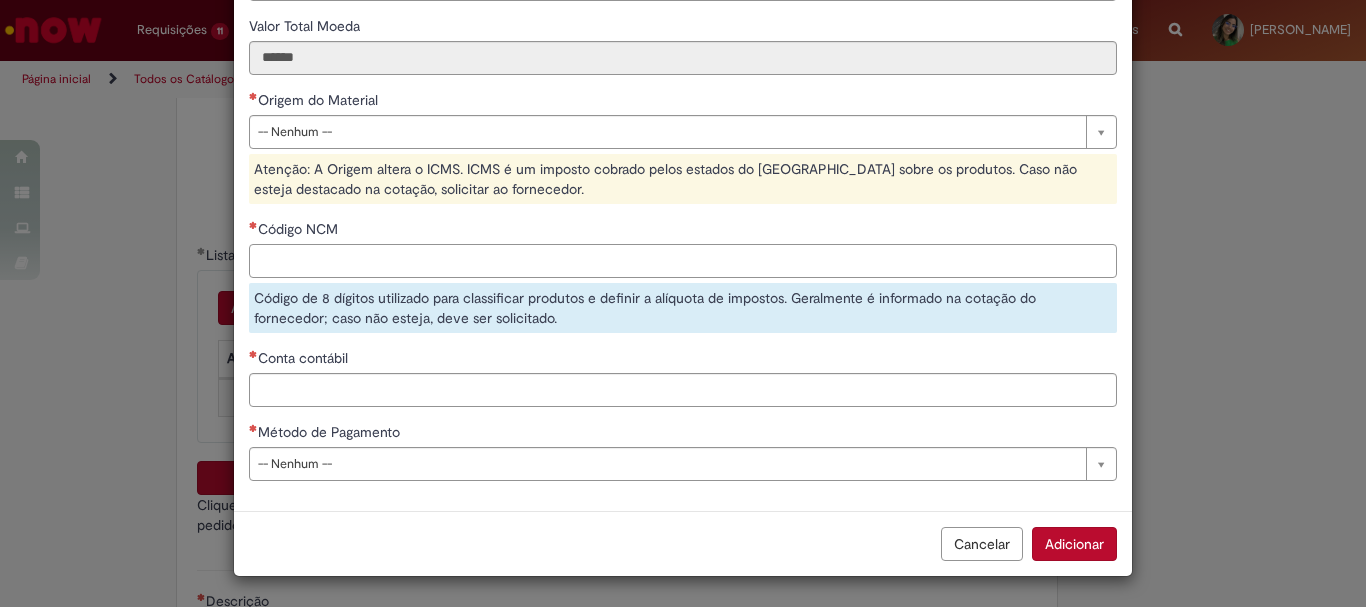 click on "Código NCM" at bounding box center (683, 261) 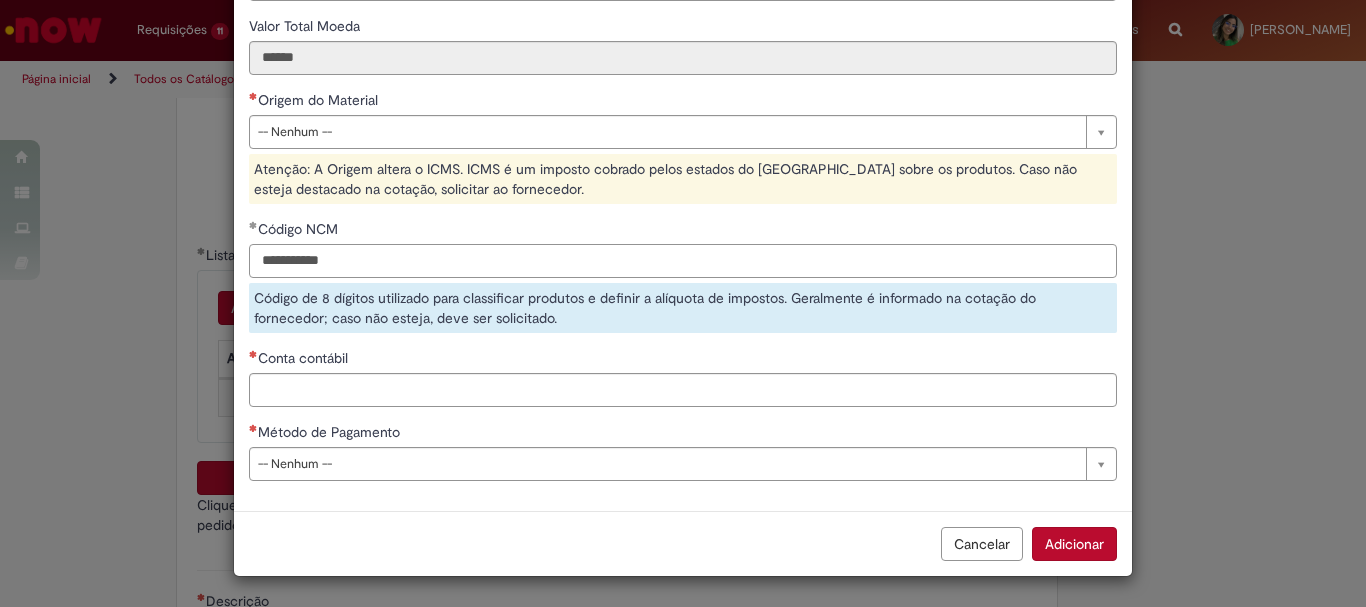 click on "**********" at bounding box center [683, 261] 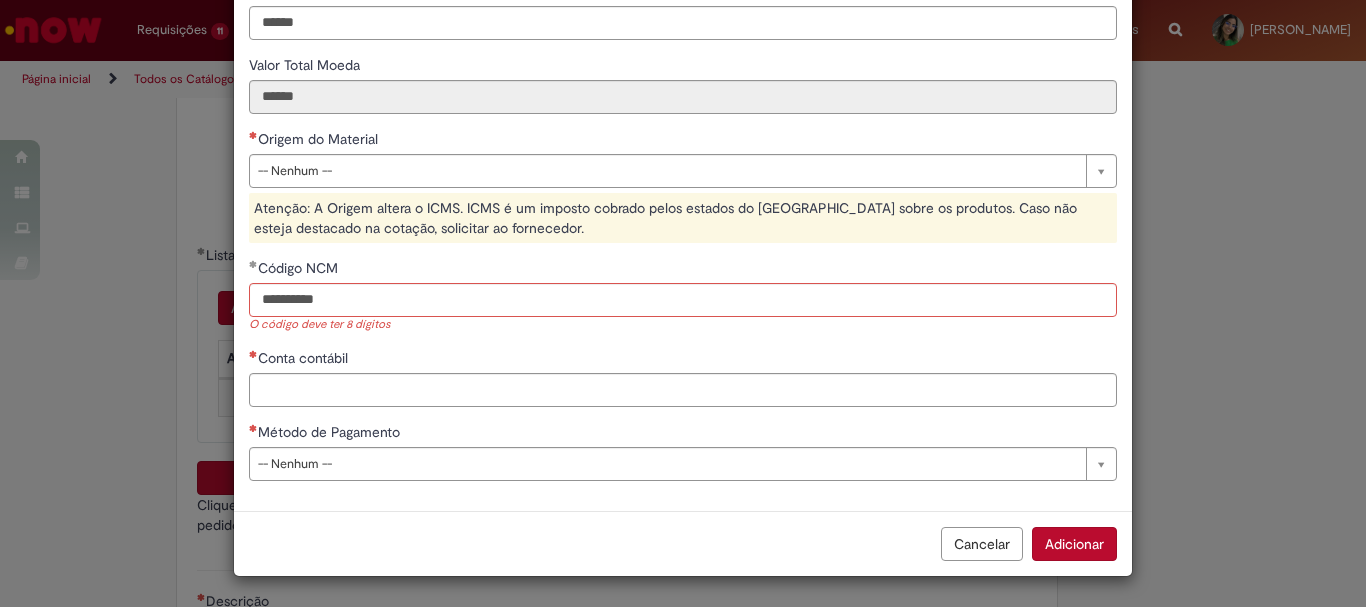 scroll, scrollTop: 344, scrollLeft: 0, axis: vertical 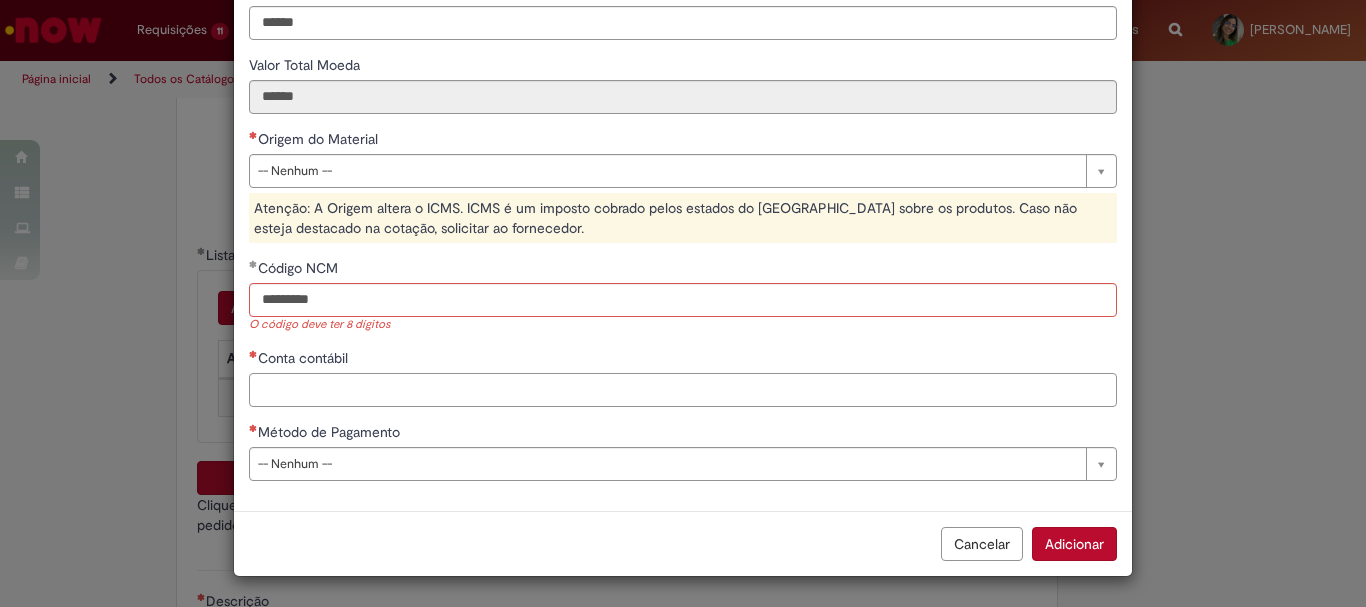 click on "Conta contábil" at bounding box center (683, 390) 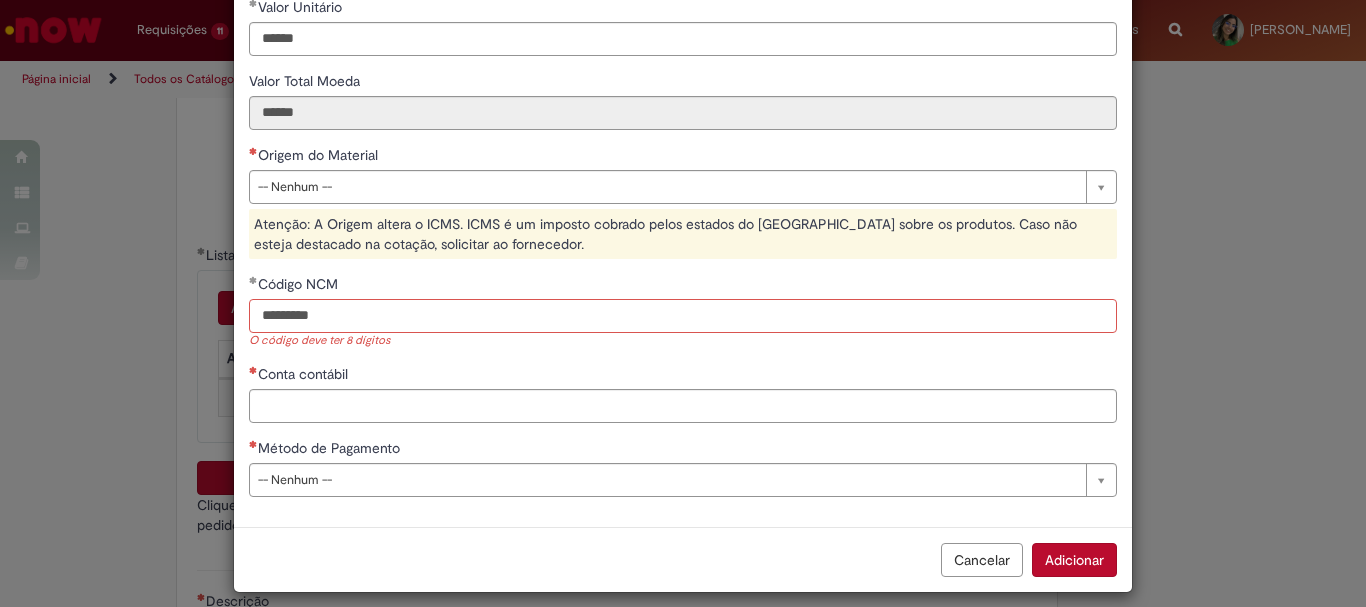 click on "********" at bounding box center [683, 316] 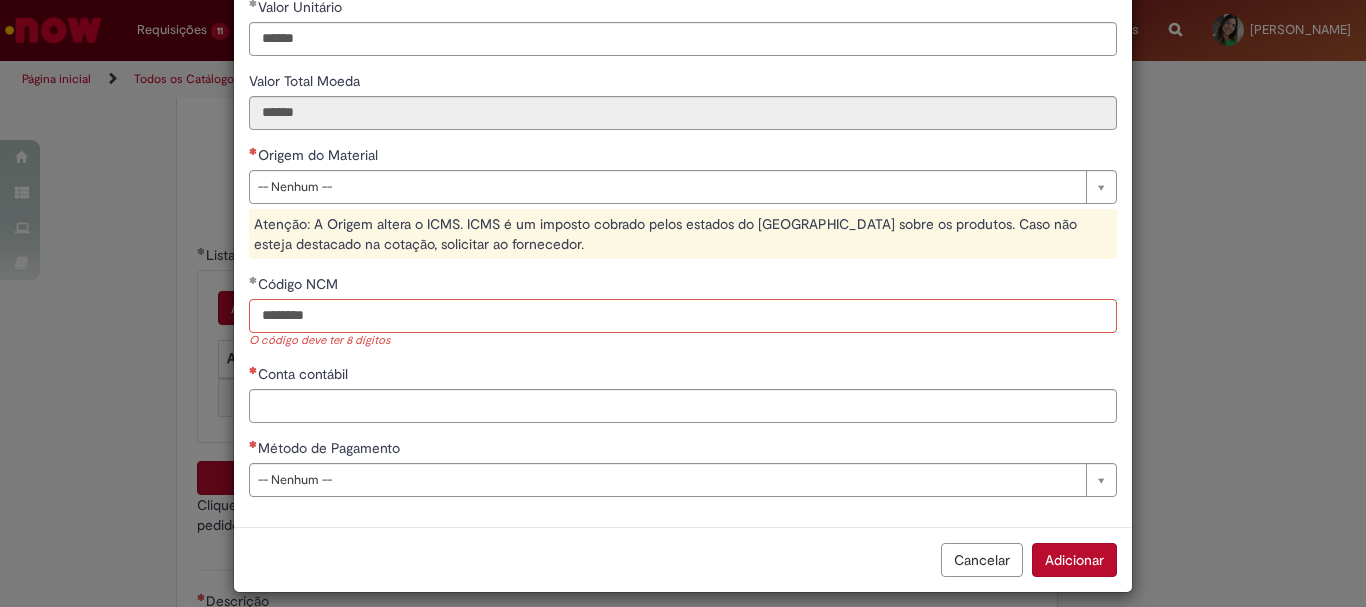 type on "********" 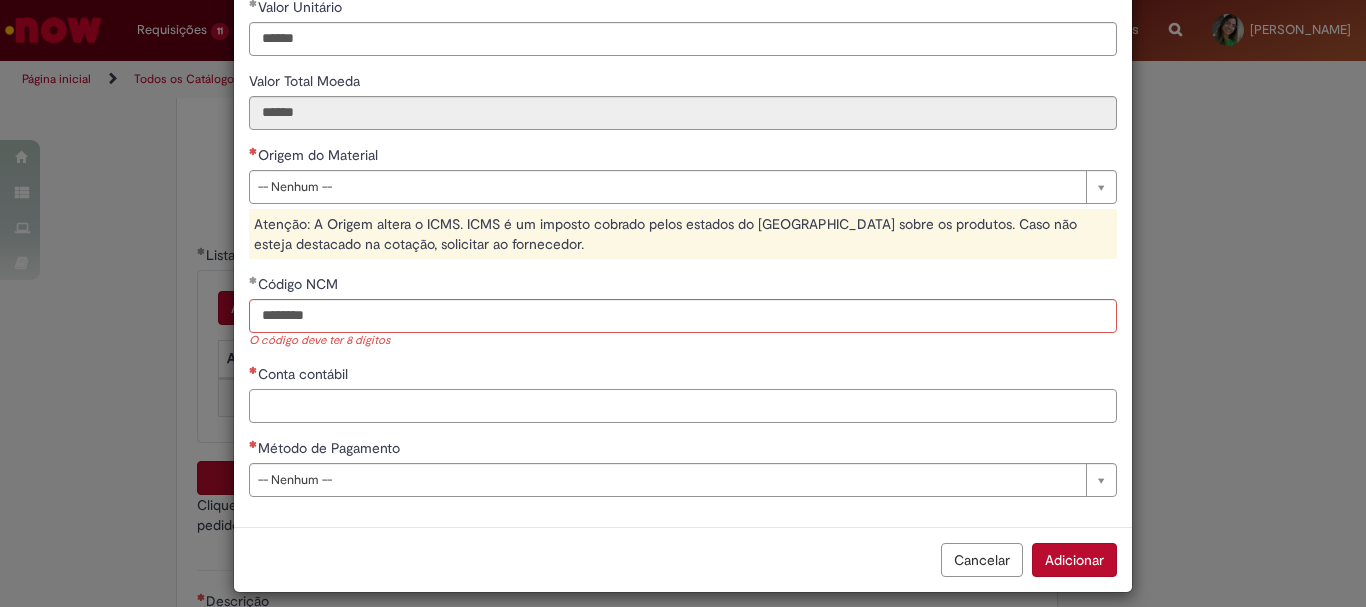 click on "Conta contábil" at bounding box center (683, 406) 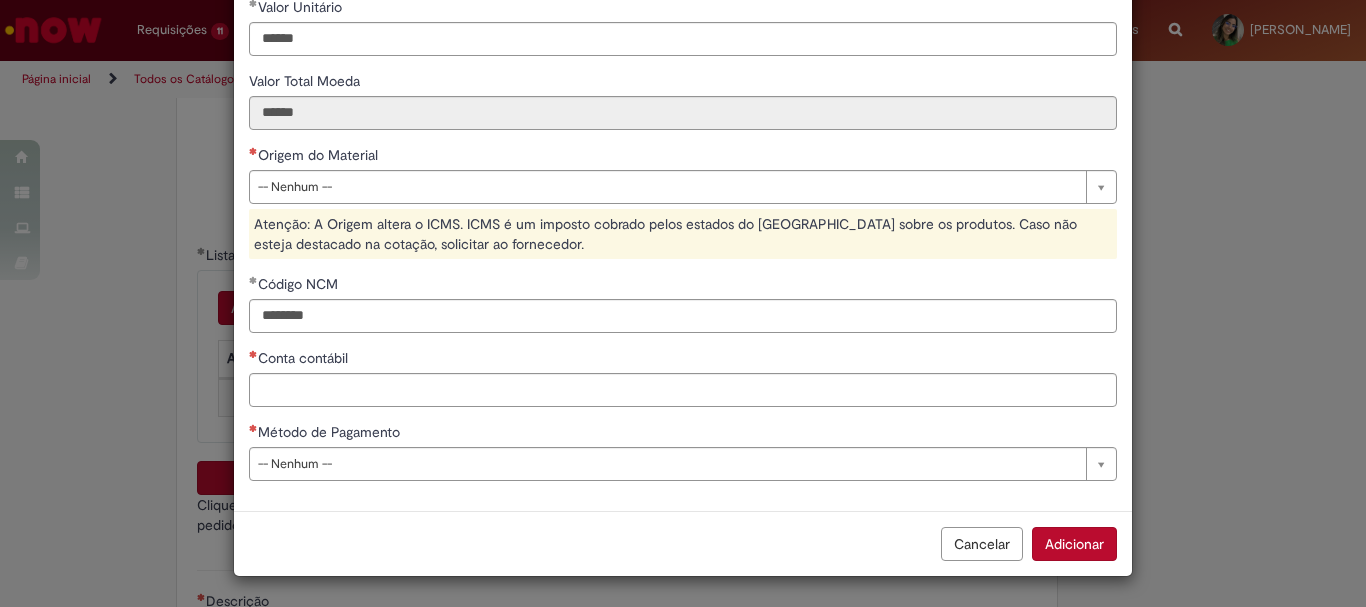 click on "**********" at bounding box center [683, 135] 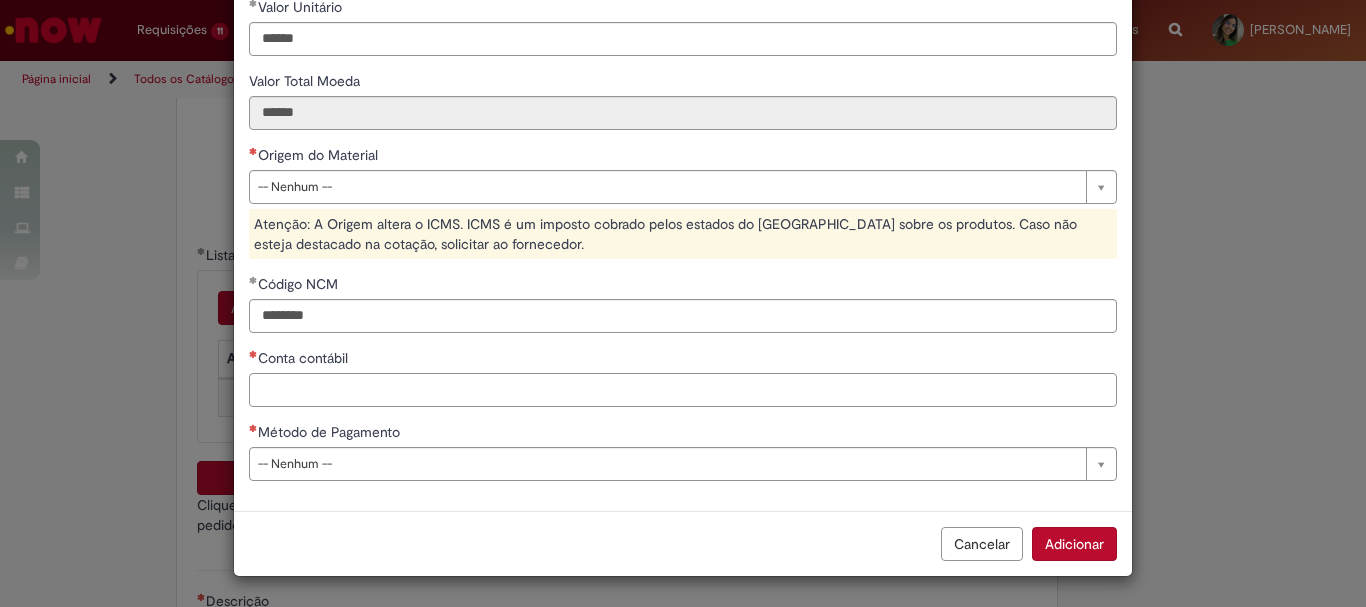 click on "Conta contábil" at bounding box center [683, 390] 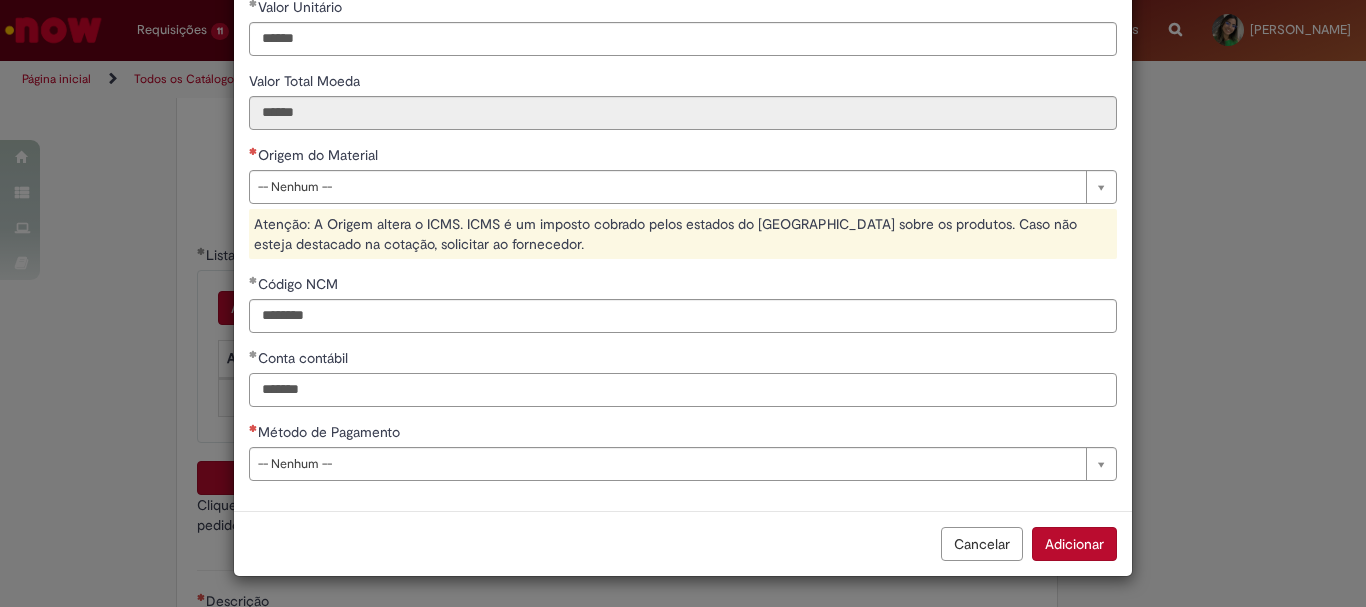 click on "*******" at bounding box center [683, 390] 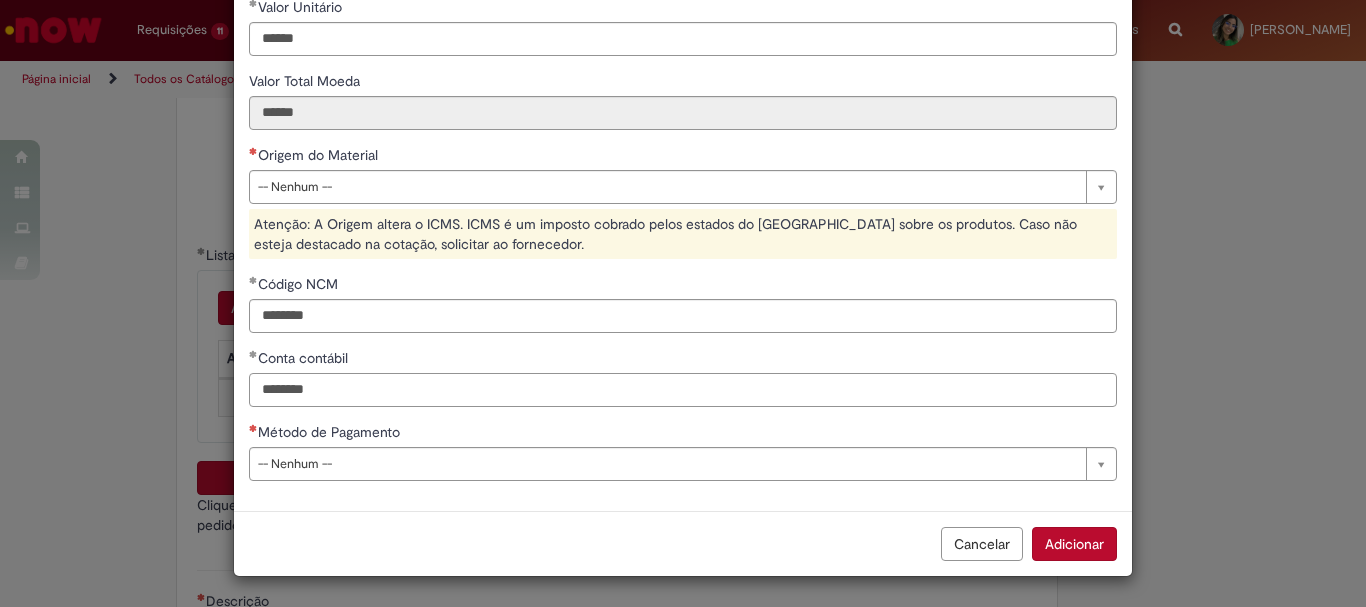 type on "********" 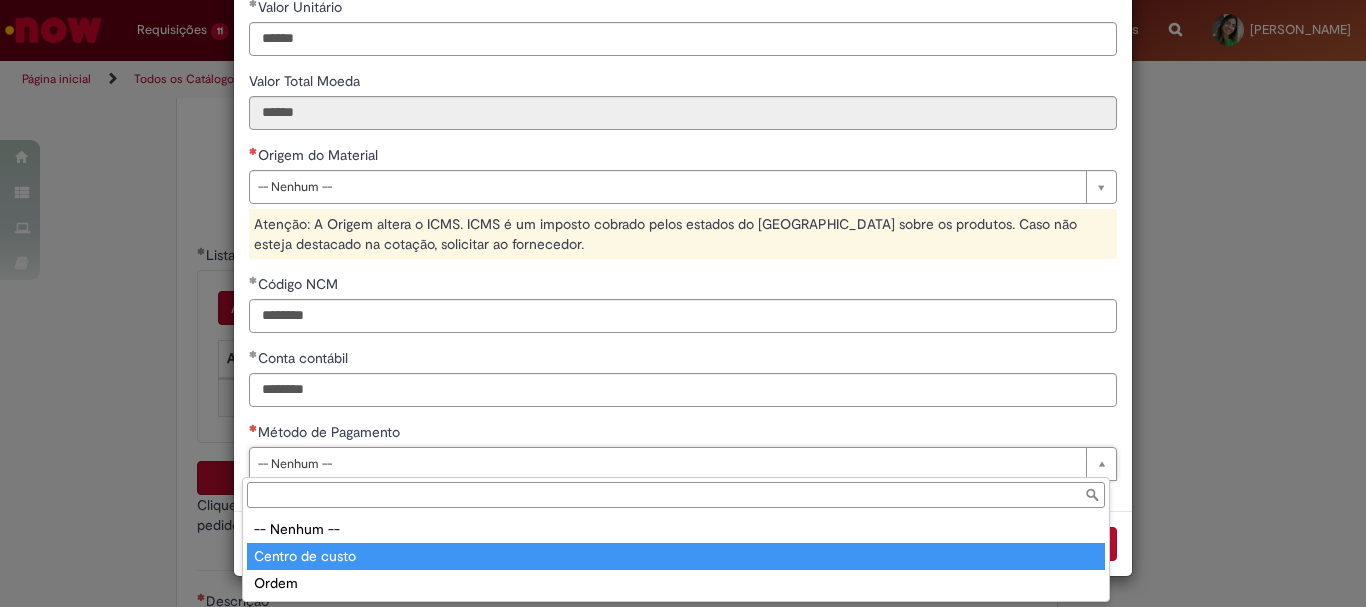 type on "**********" 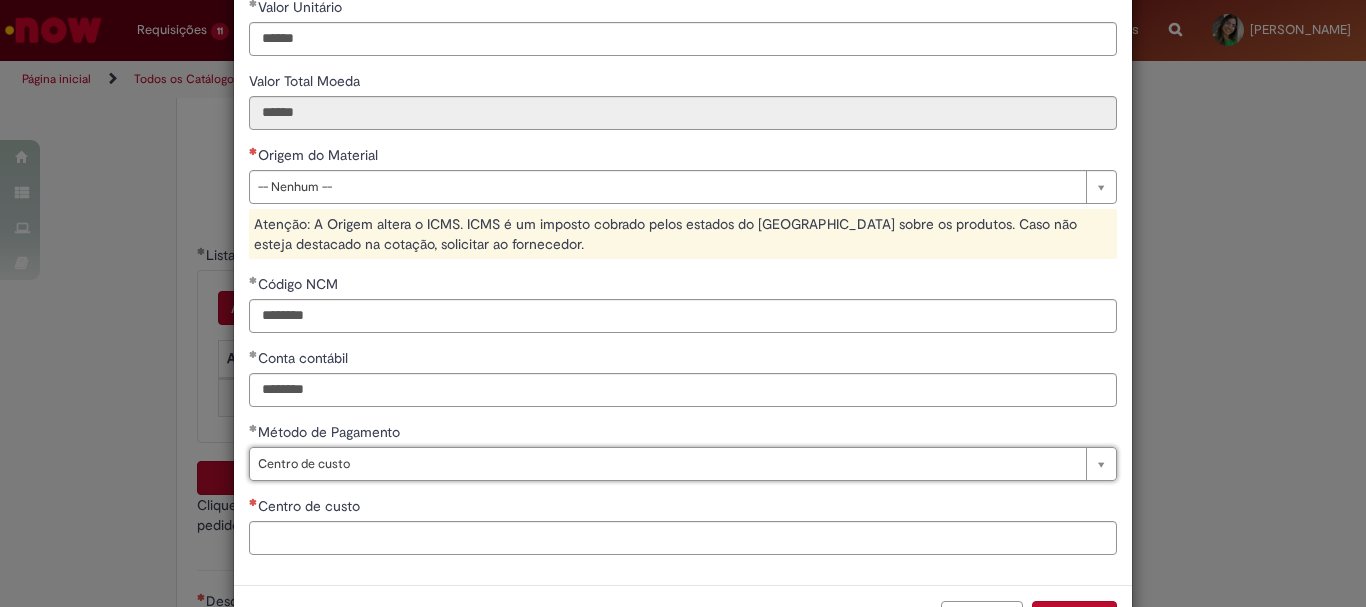 scroll, scrollTop: 402, scrollLeft: 0, axis: vertical 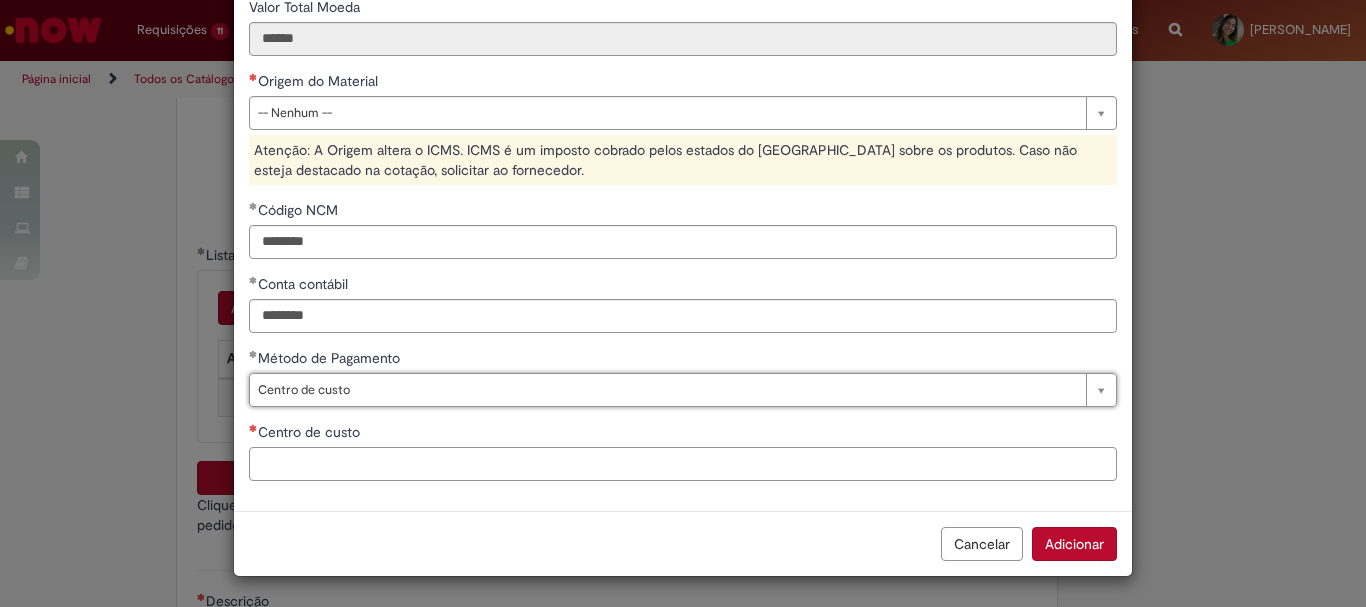 click on "Centro de custo" at bounding box center (683, 464) 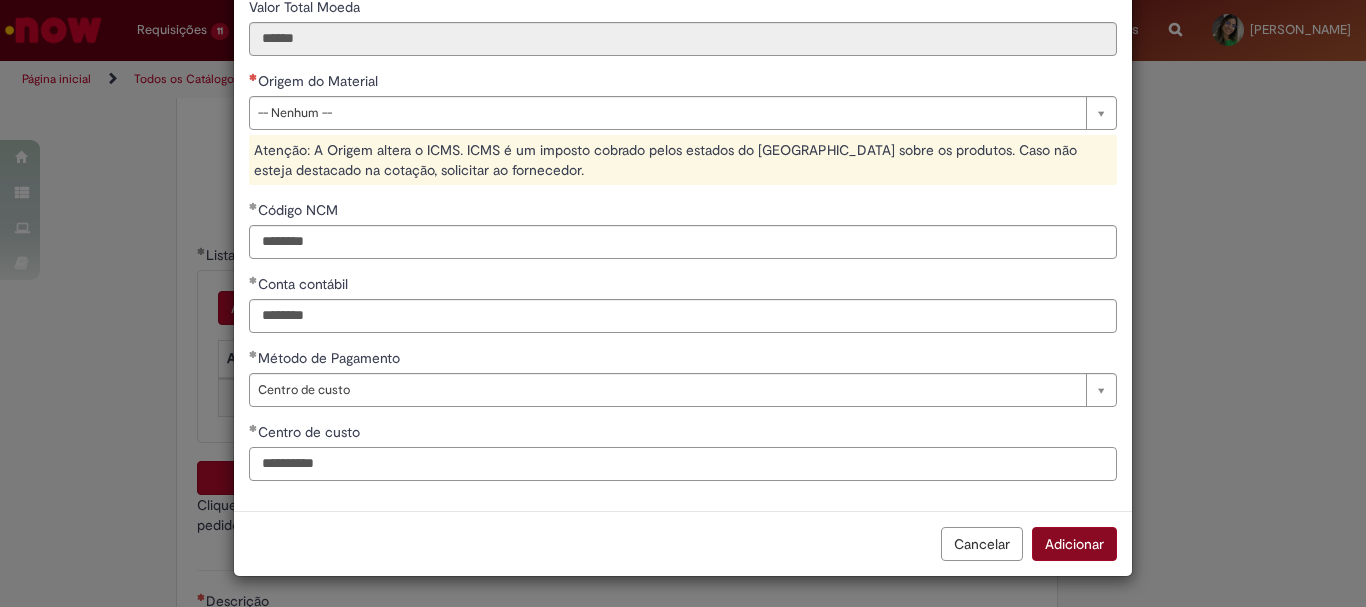 type on "**********" 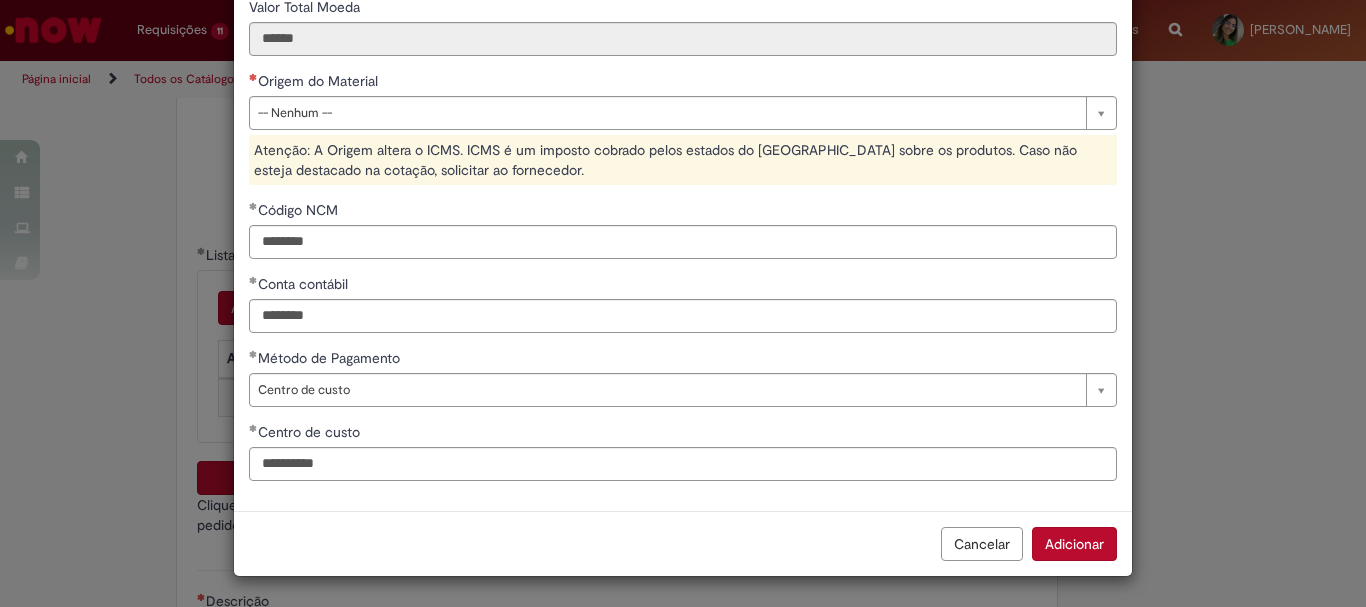 click on "Adicionar" at bounding box center [1074, 544] 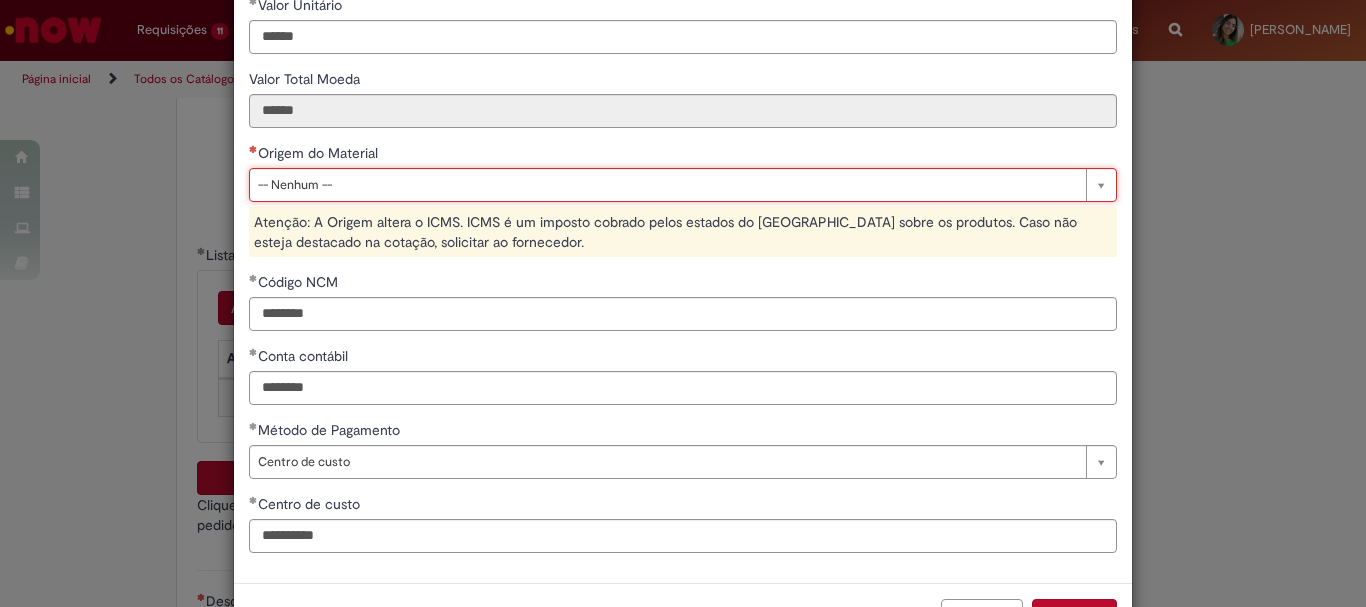 scroll, scrollTop: 474, scrollLeft: 0, axis: vertical 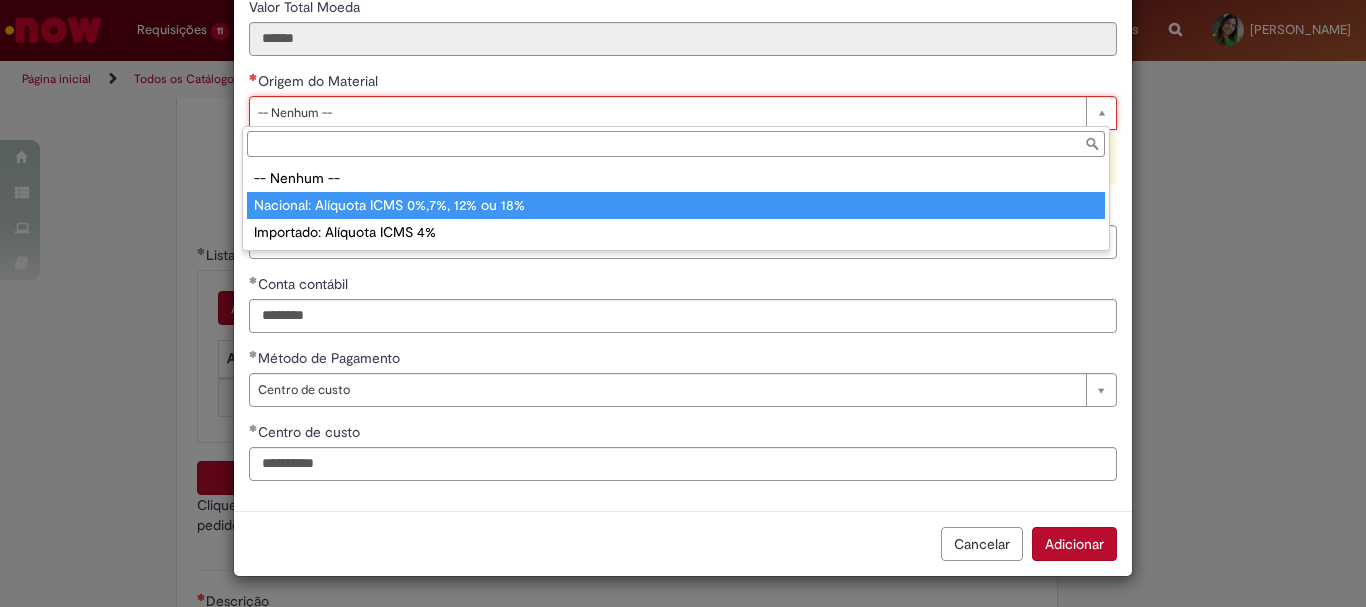 type on "**********" 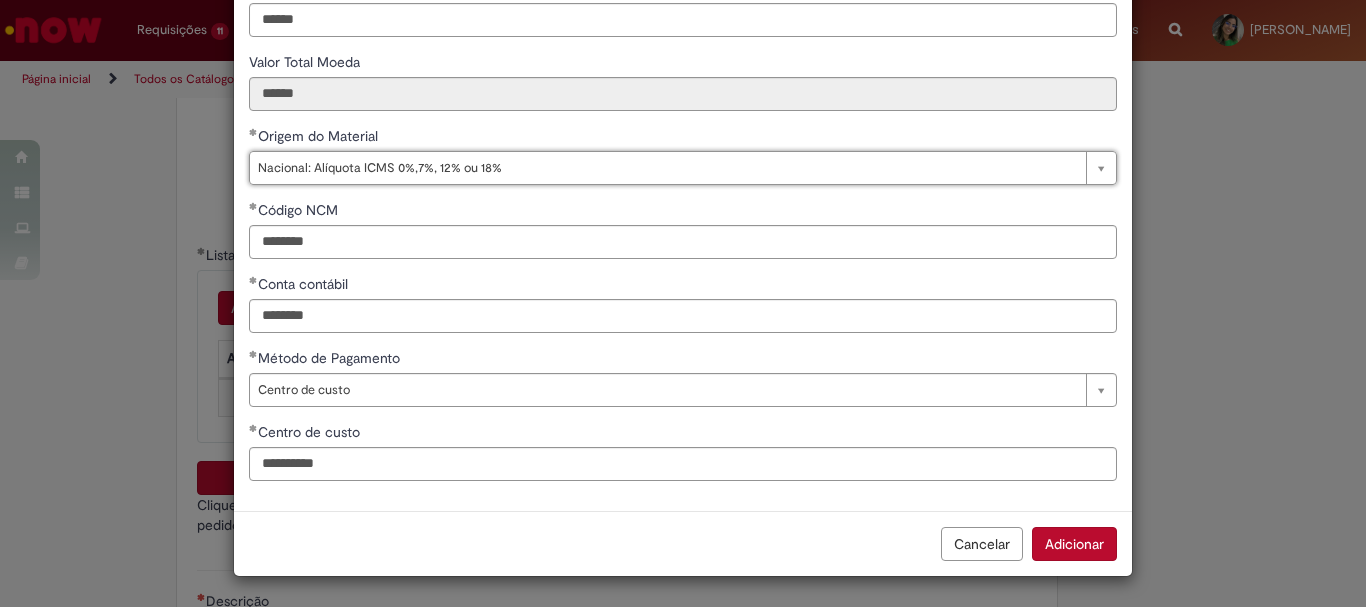 scroll, scrollTop: 347, scrollLeft: 0, axis: vertical 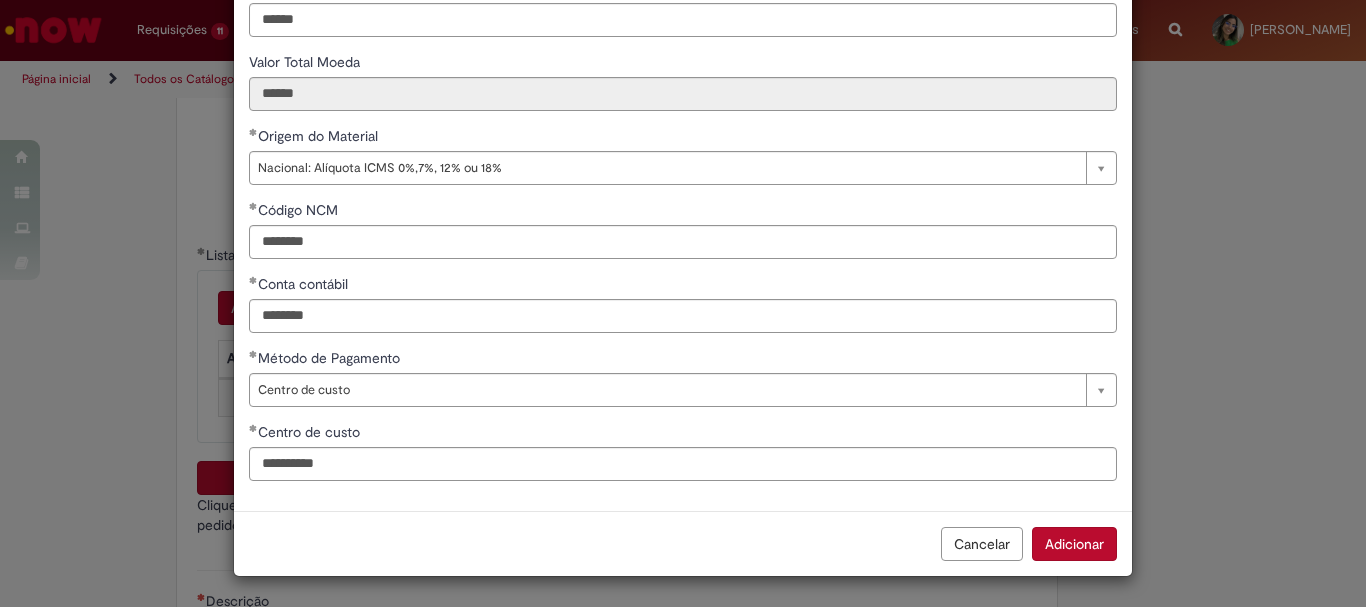 click on "Adicionar" at bounding box center [1074, 544] 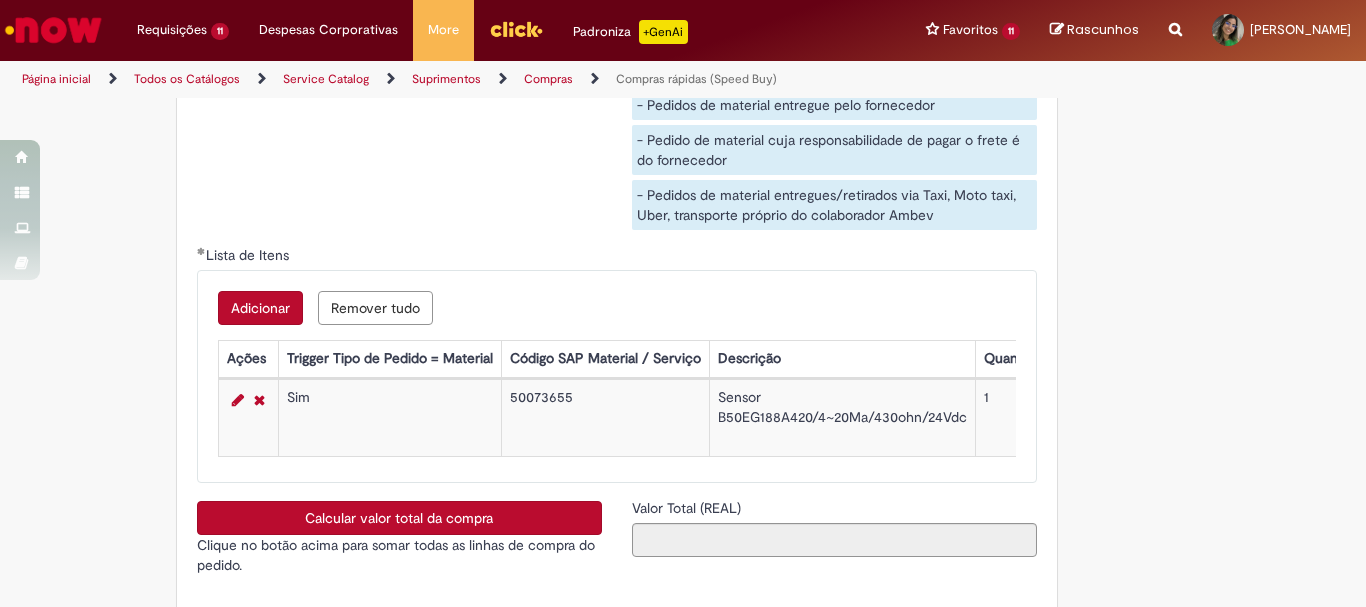 scroll, scrollTop: 3400, scrollLeft: 0, axis: vertical 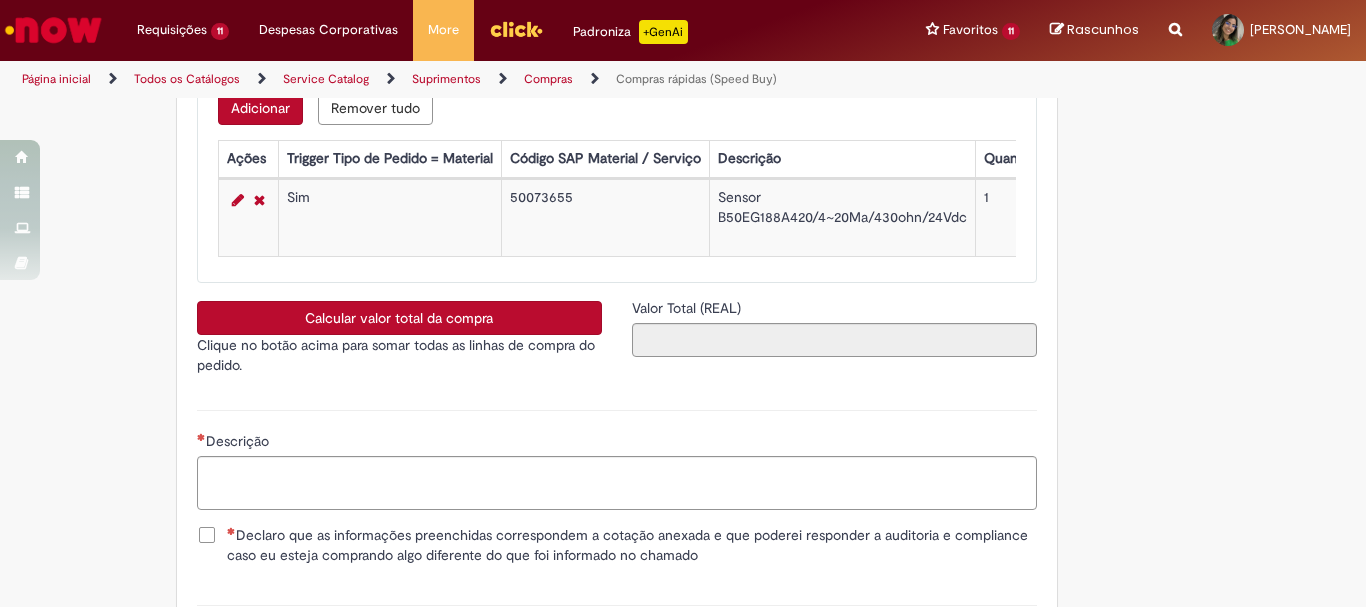 click on "Calcular valor total da compra" at bounding box center [399, 318] 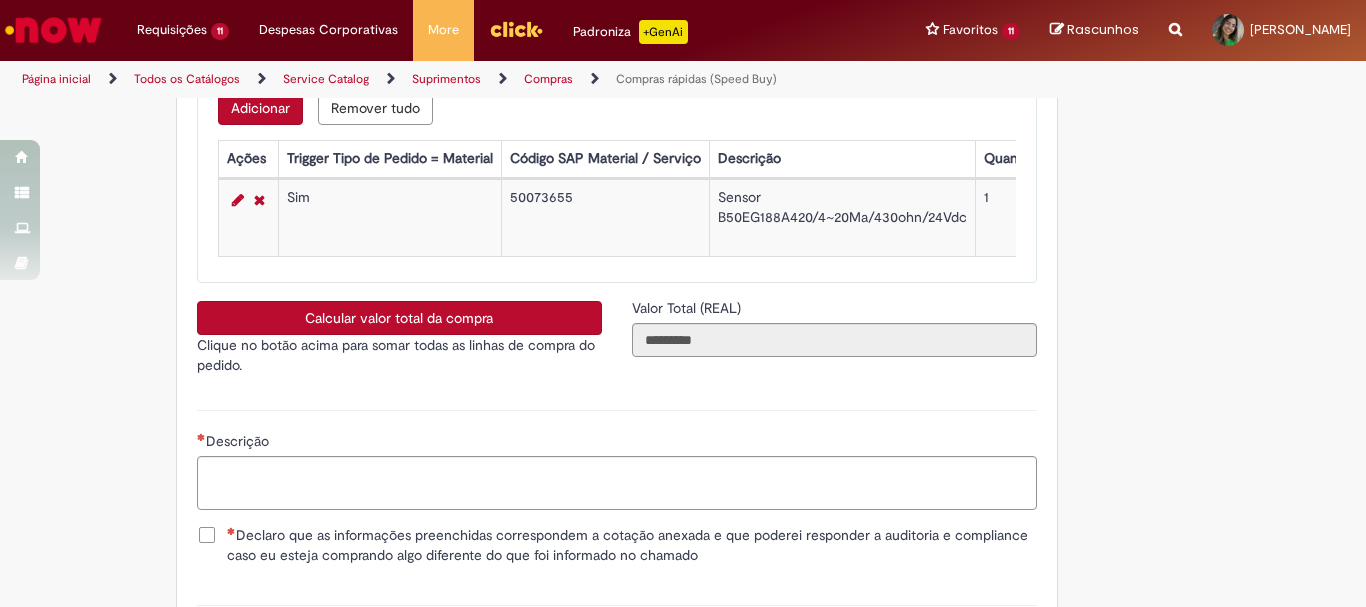 scroll, scrollTop: 3500, scrollLeft: 0, axis: vertical 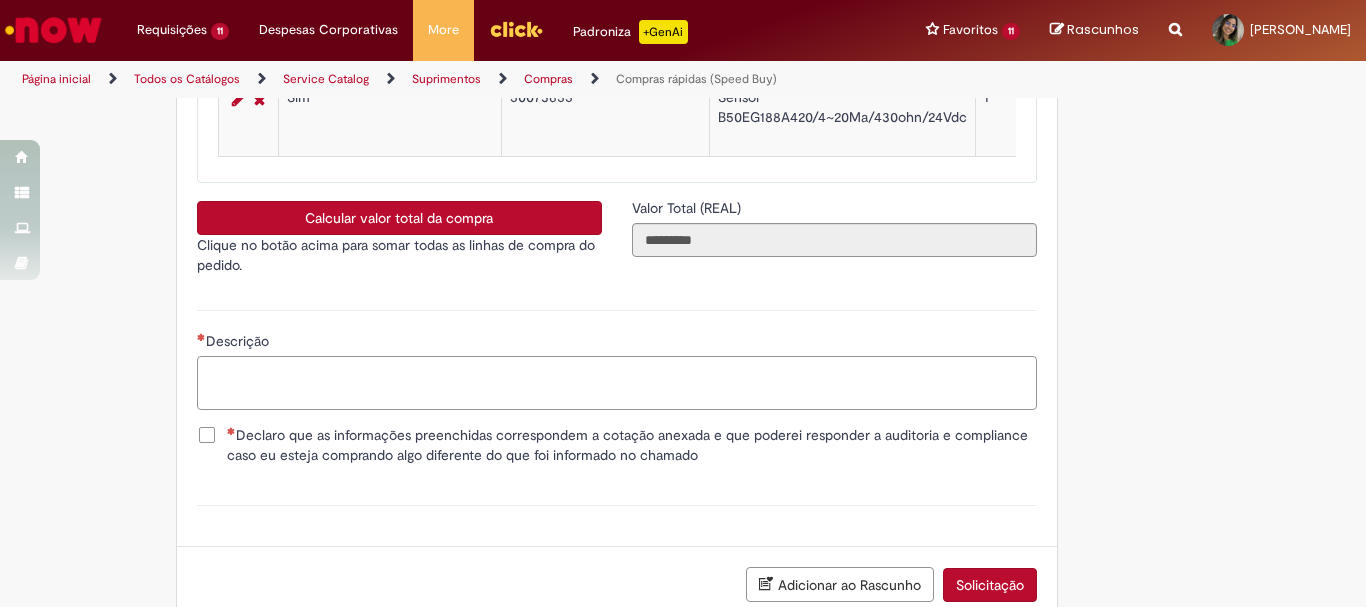 click on "Descrição" at bounding box center (617, 383) 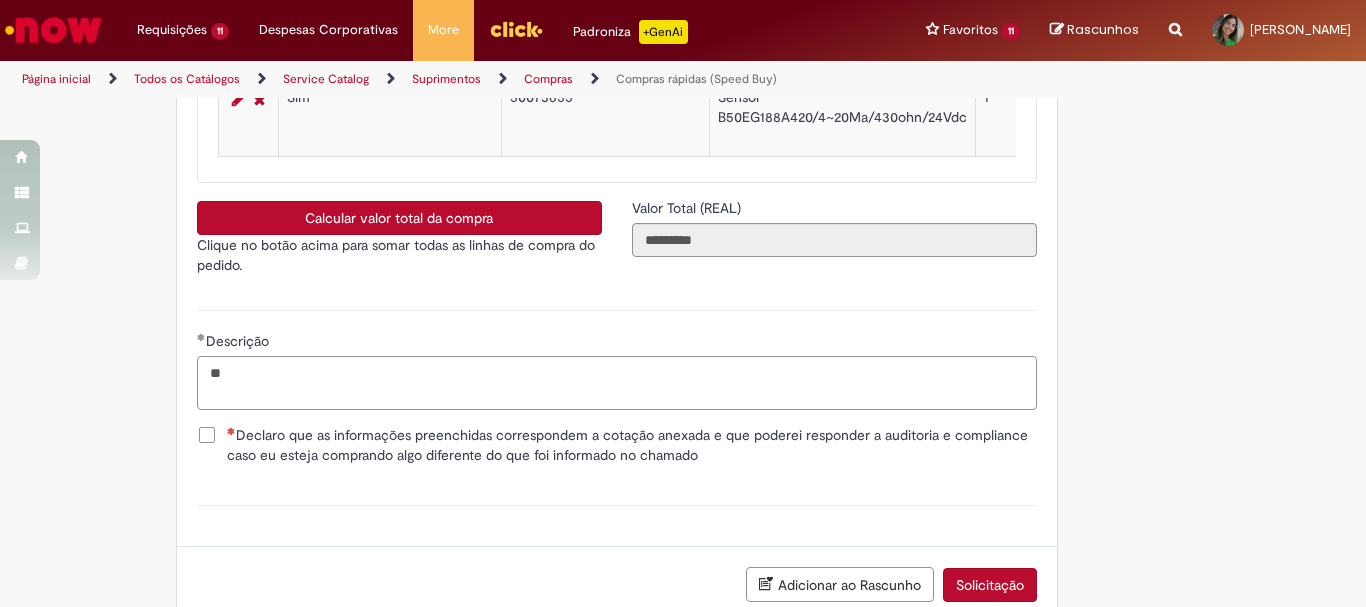 type on "*" 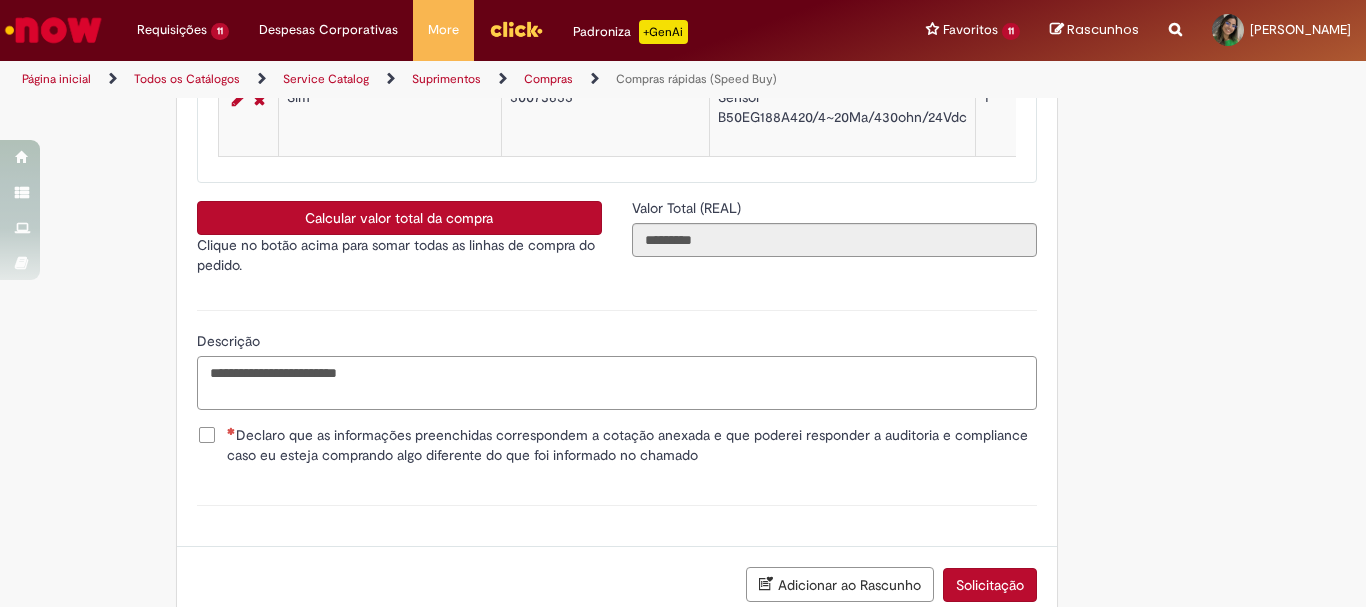 click on "**********" at bounding box center [617, 383] 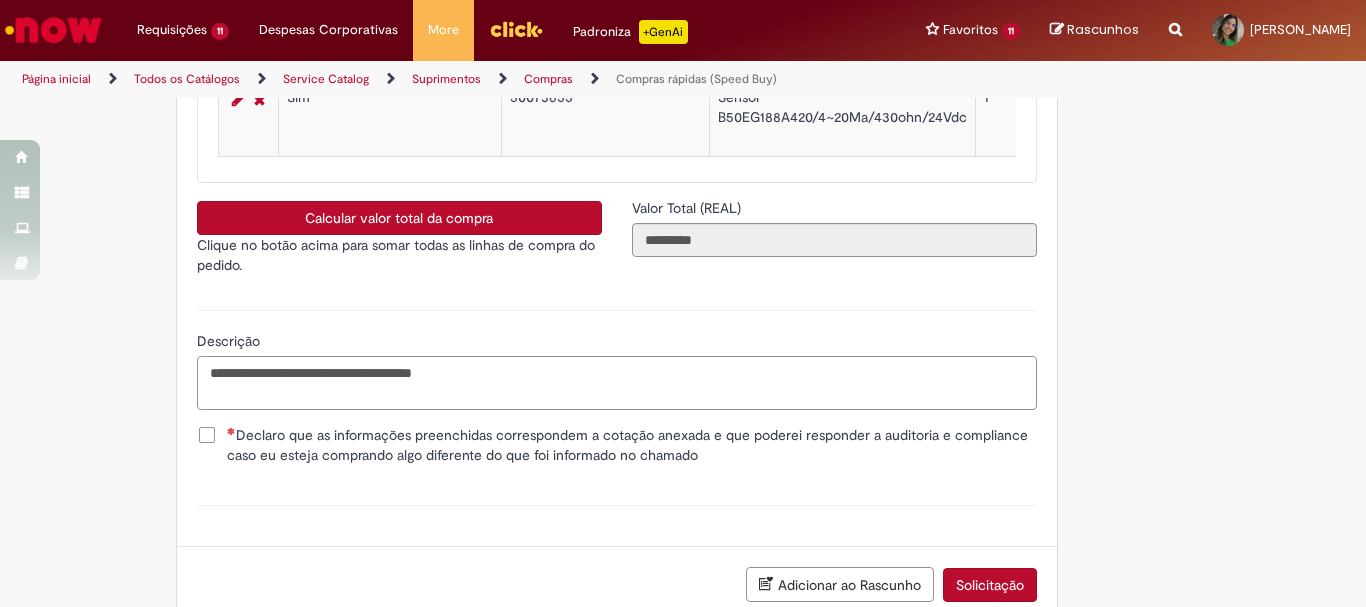click on "**********" at bounding box center [617, 383] 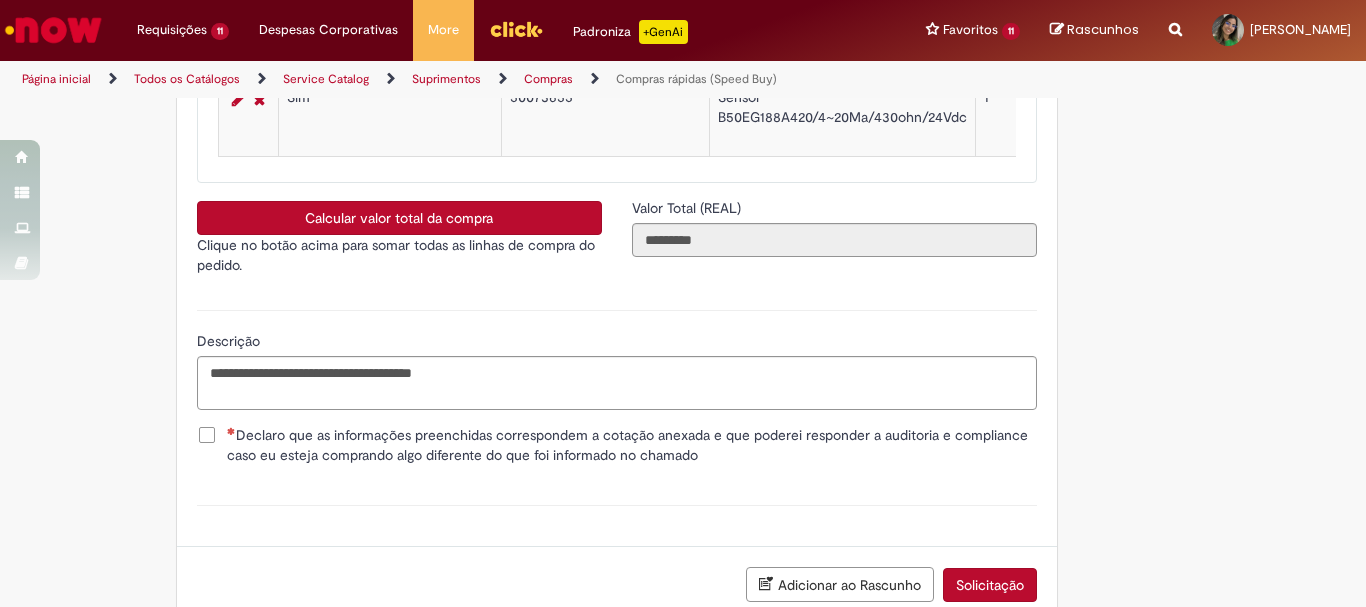 click on "Declaro que as informações preenchidas correspondem a cotação anexada e que poderei responder a auditoria e compliance caso eu esteja comprando algo diferente do que foi informado no chamado" at bounding box center (632, 445) 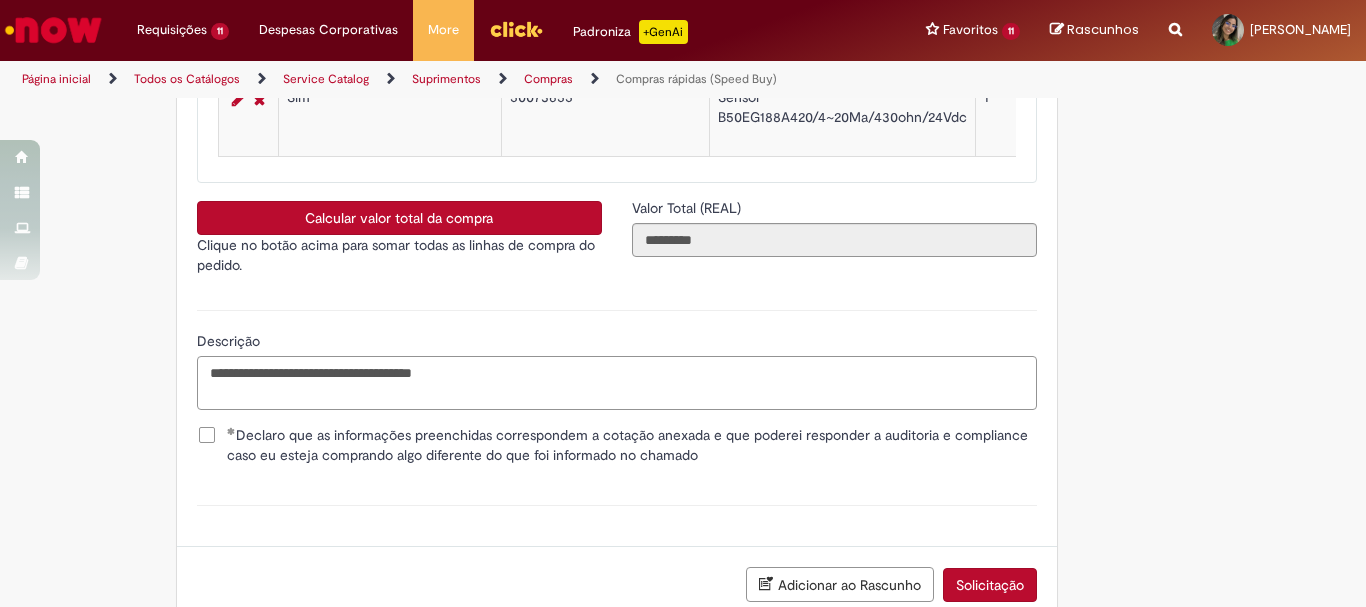 click on "**********" at bounding box center (617, 383) 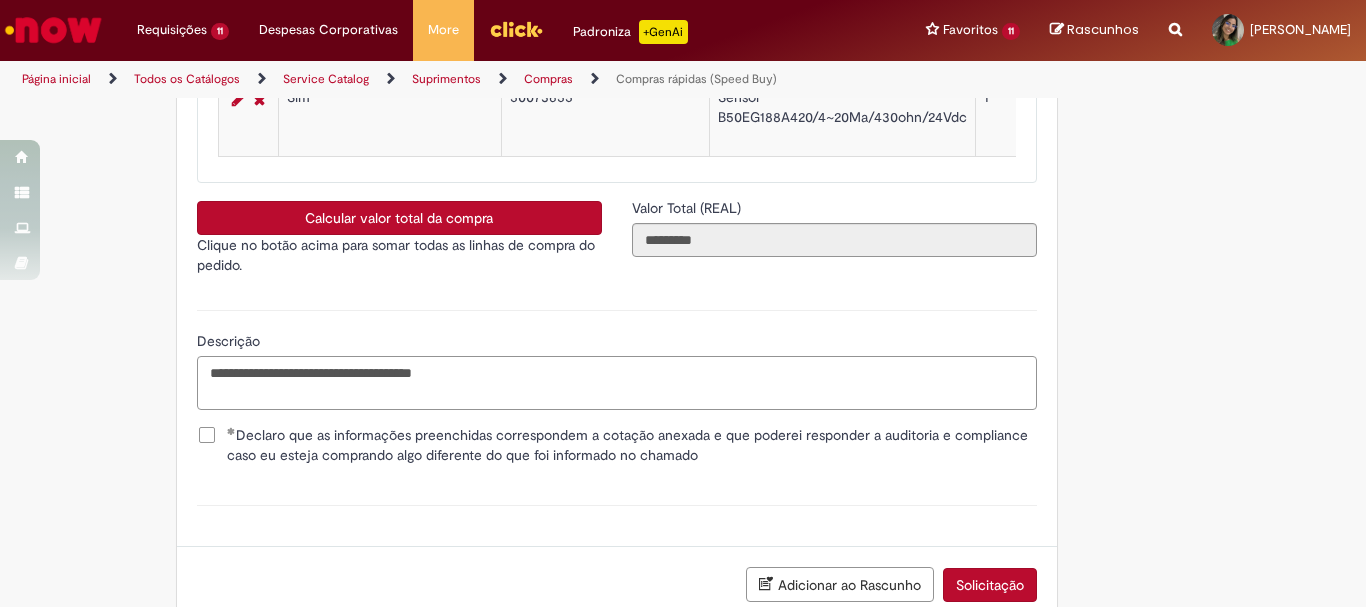 click on "**********" at bounding box center (617, 383) 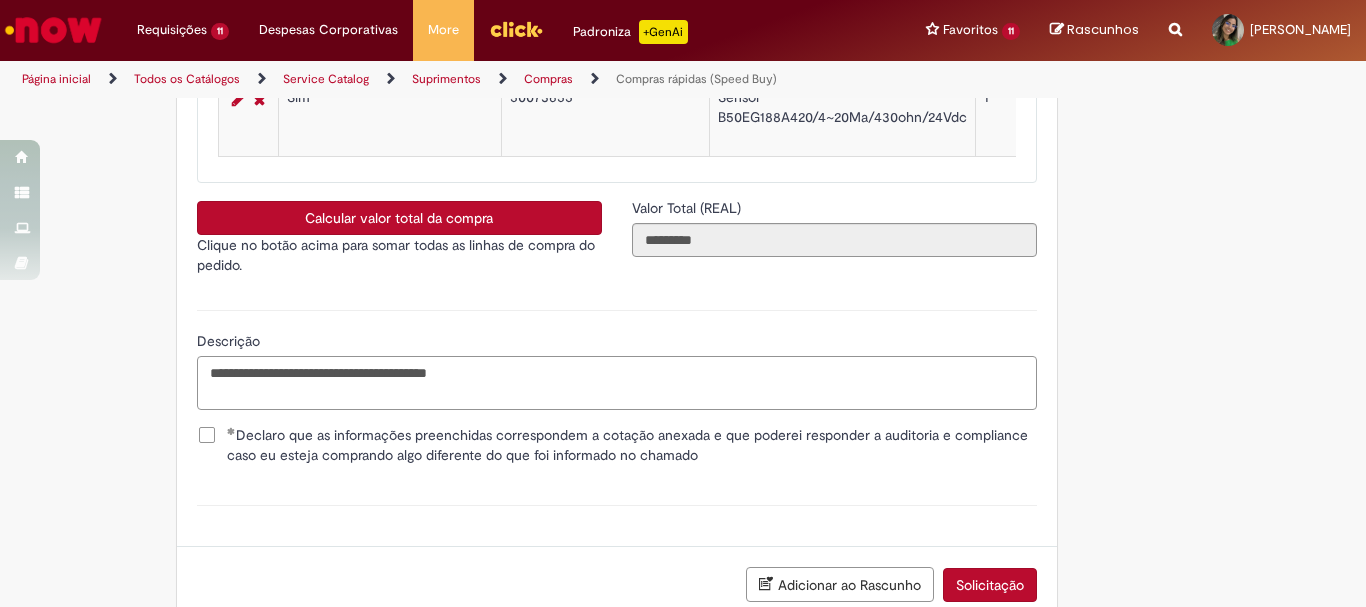 click on "**********" at bounding box center (617, 383) 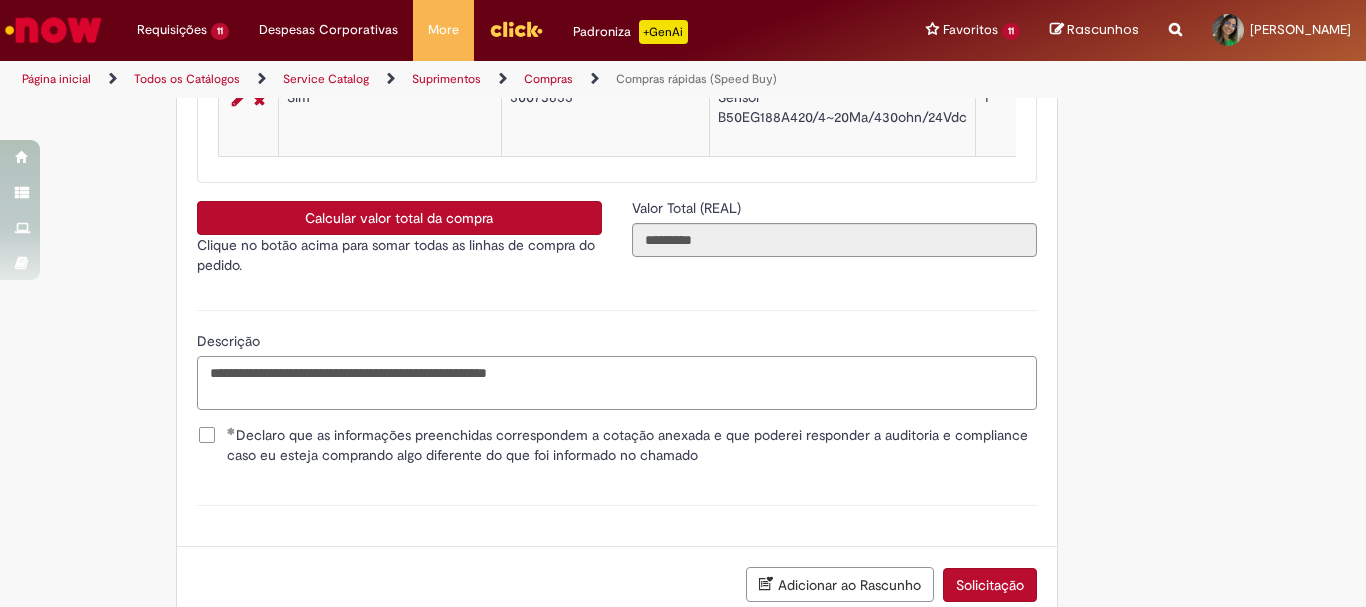click on "**********" at bounding box center [617, 383] 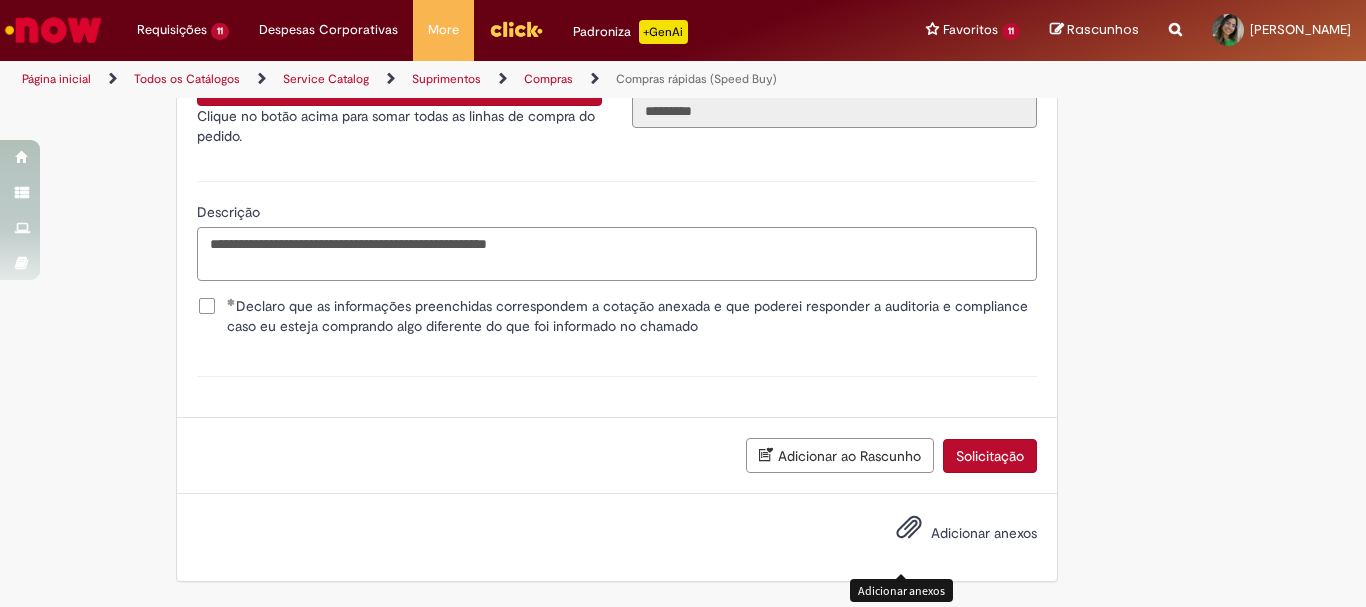 type on "**********" 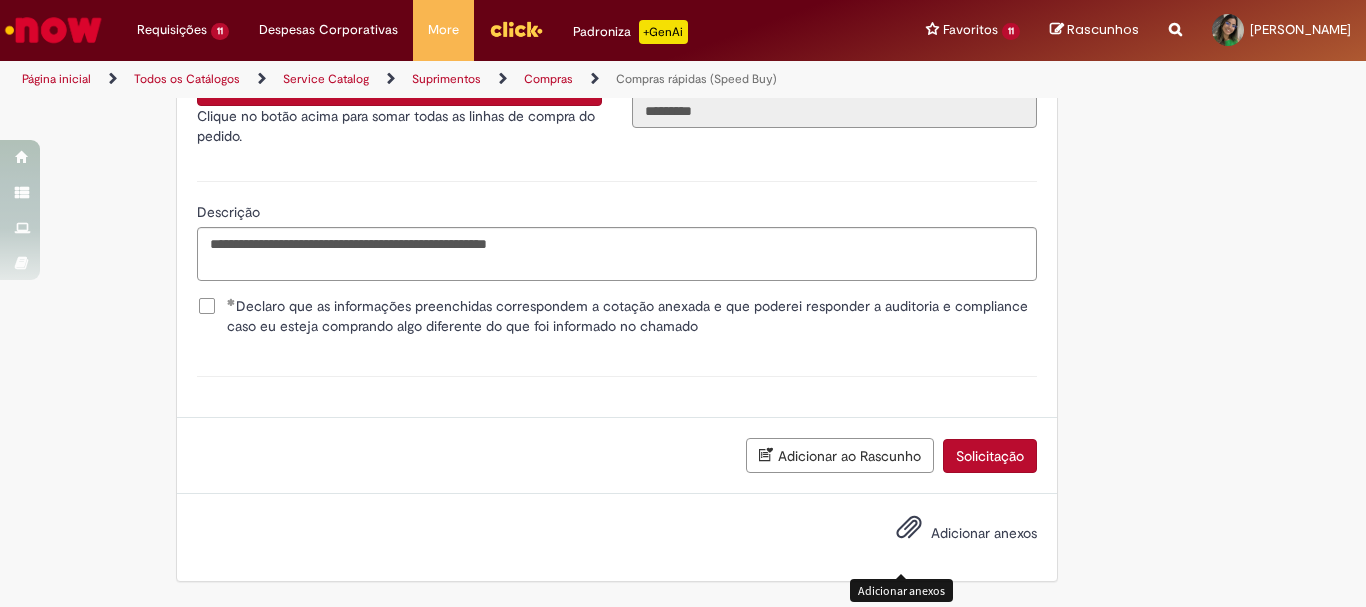 click on "Adicionar anexos" at bounding box center [909, 532] 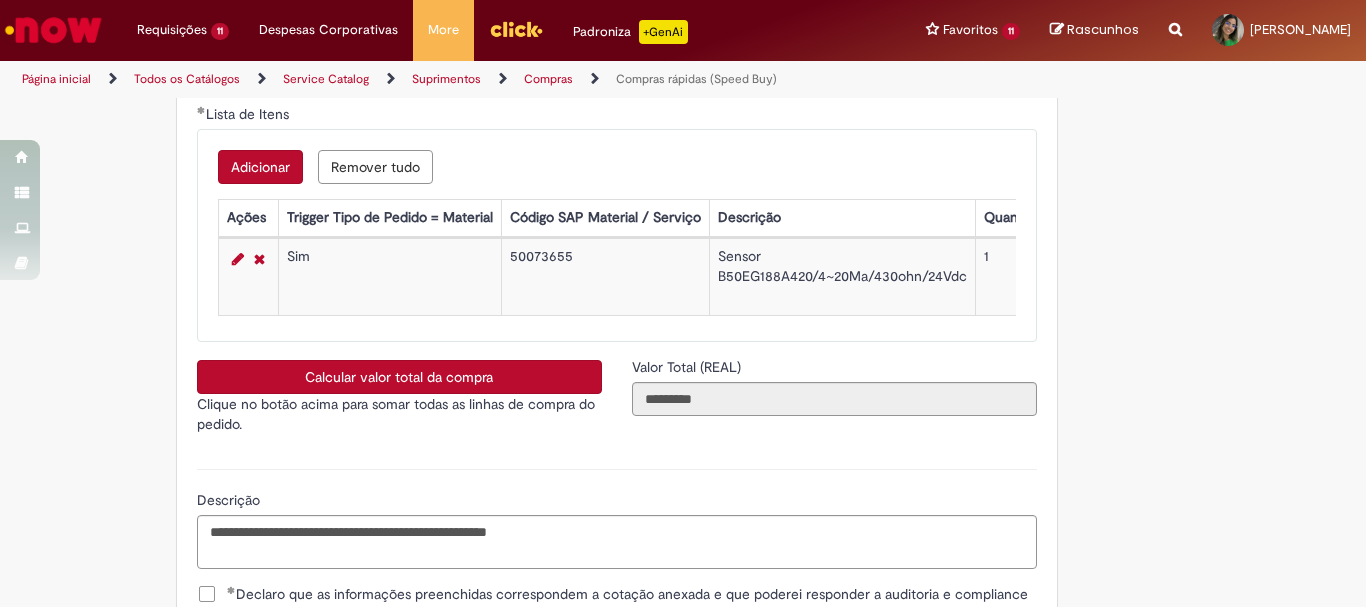 scroll, scrollTop: 3041, scrollLeft: 0, axis: vertical 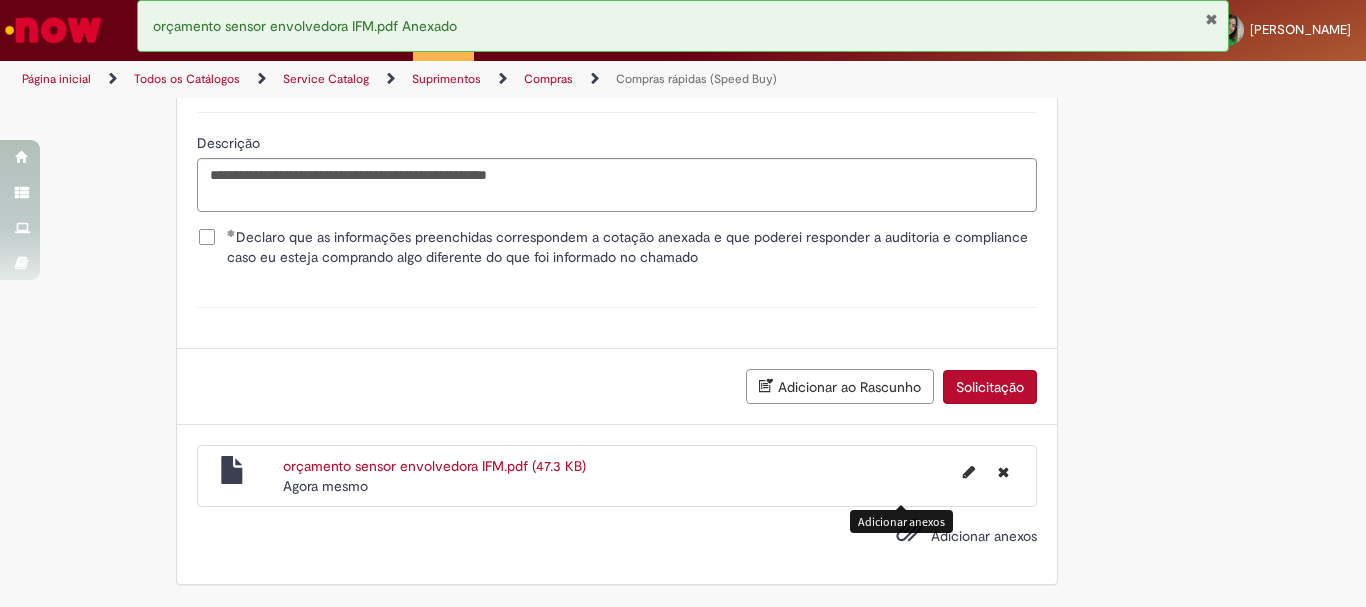 click on "Solicitação" at bounding box center [990, 387] 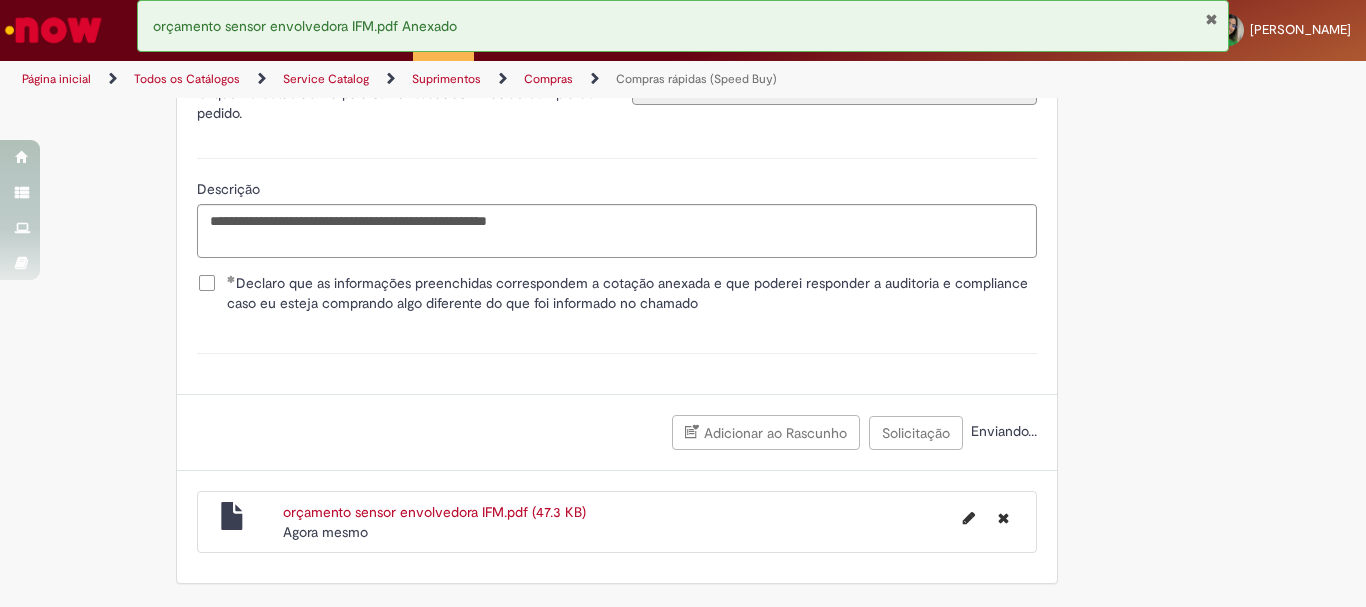 scroll, scrollTop: 3667, scrollLeft: 0, axis: vertical 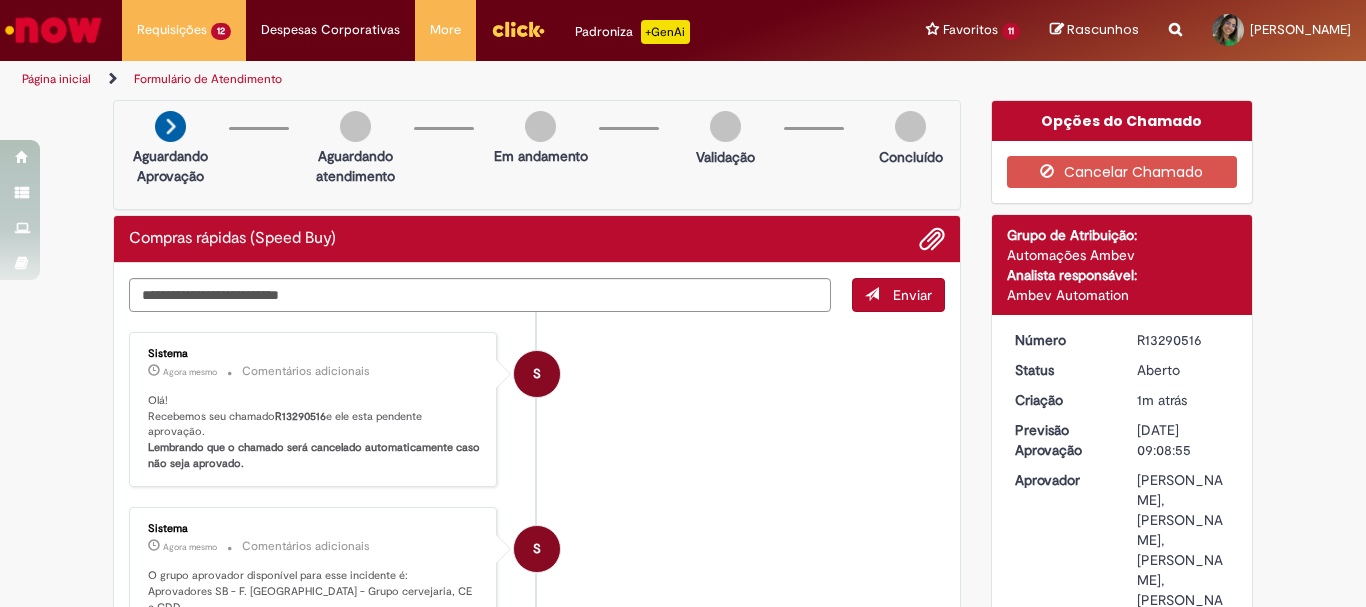 click on "R13290516" at bounding box center [1183, 340] 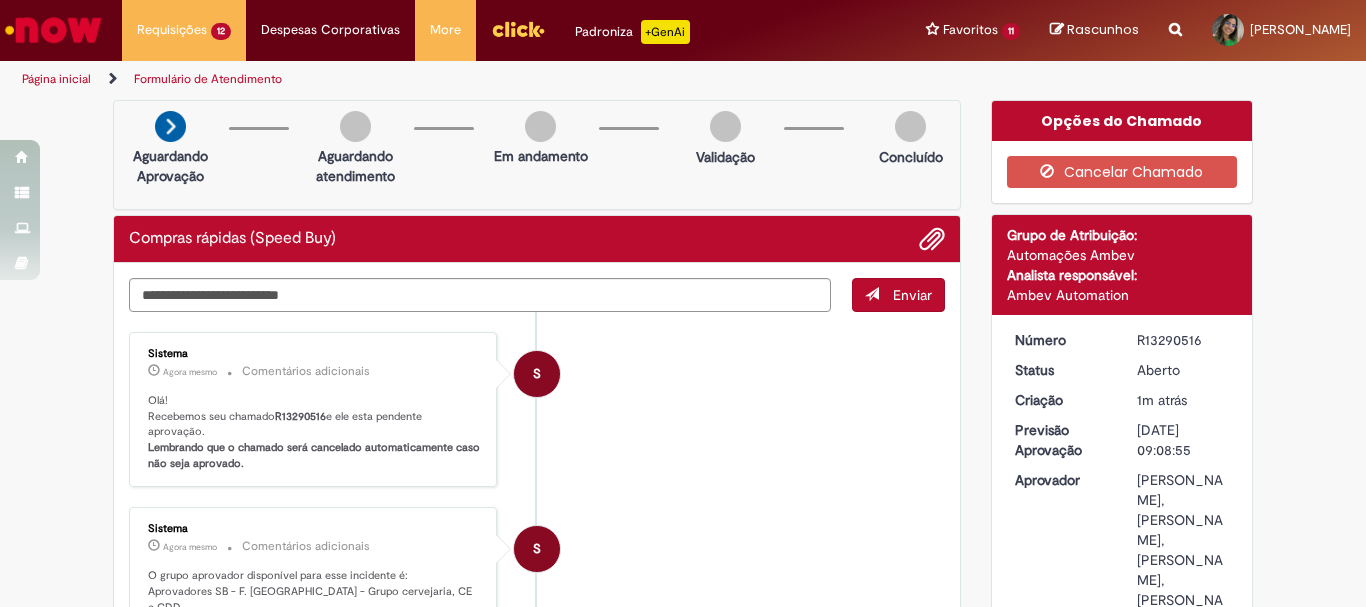click on "R13290516" at bounding box center (1183, 340) 